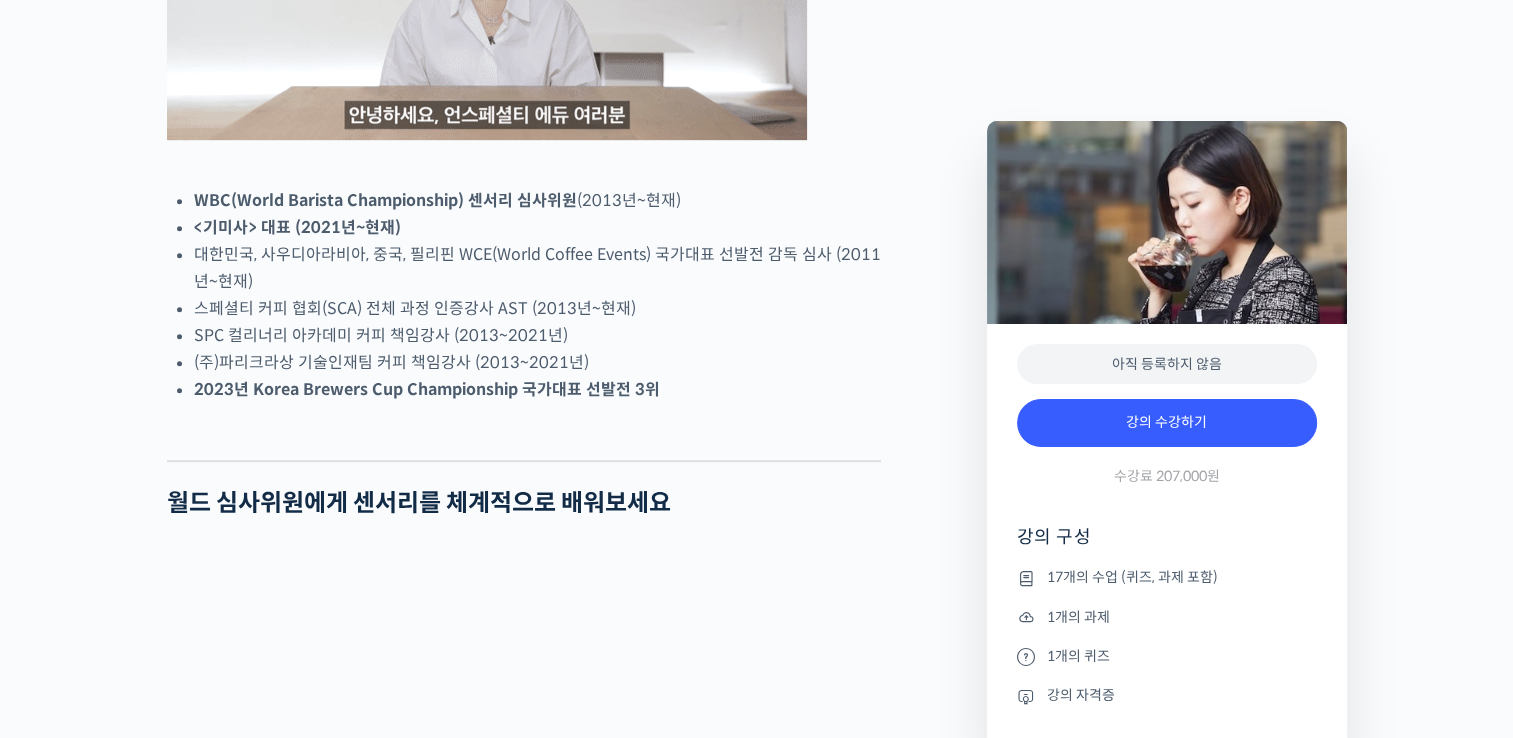 scroll, scrollTop: 1089, scrollLeft: 0, axis: vertical 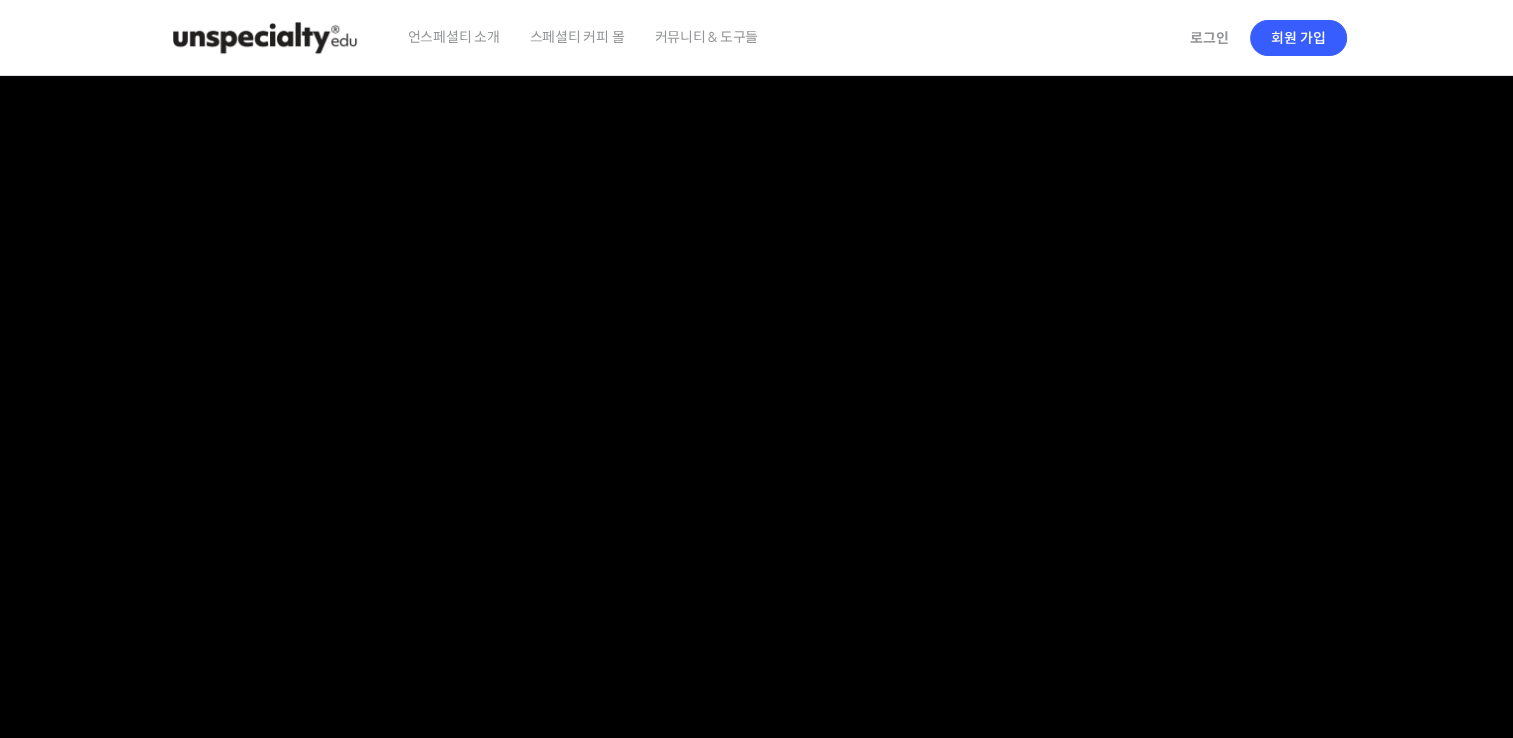 click at bounding box center (265, 38) 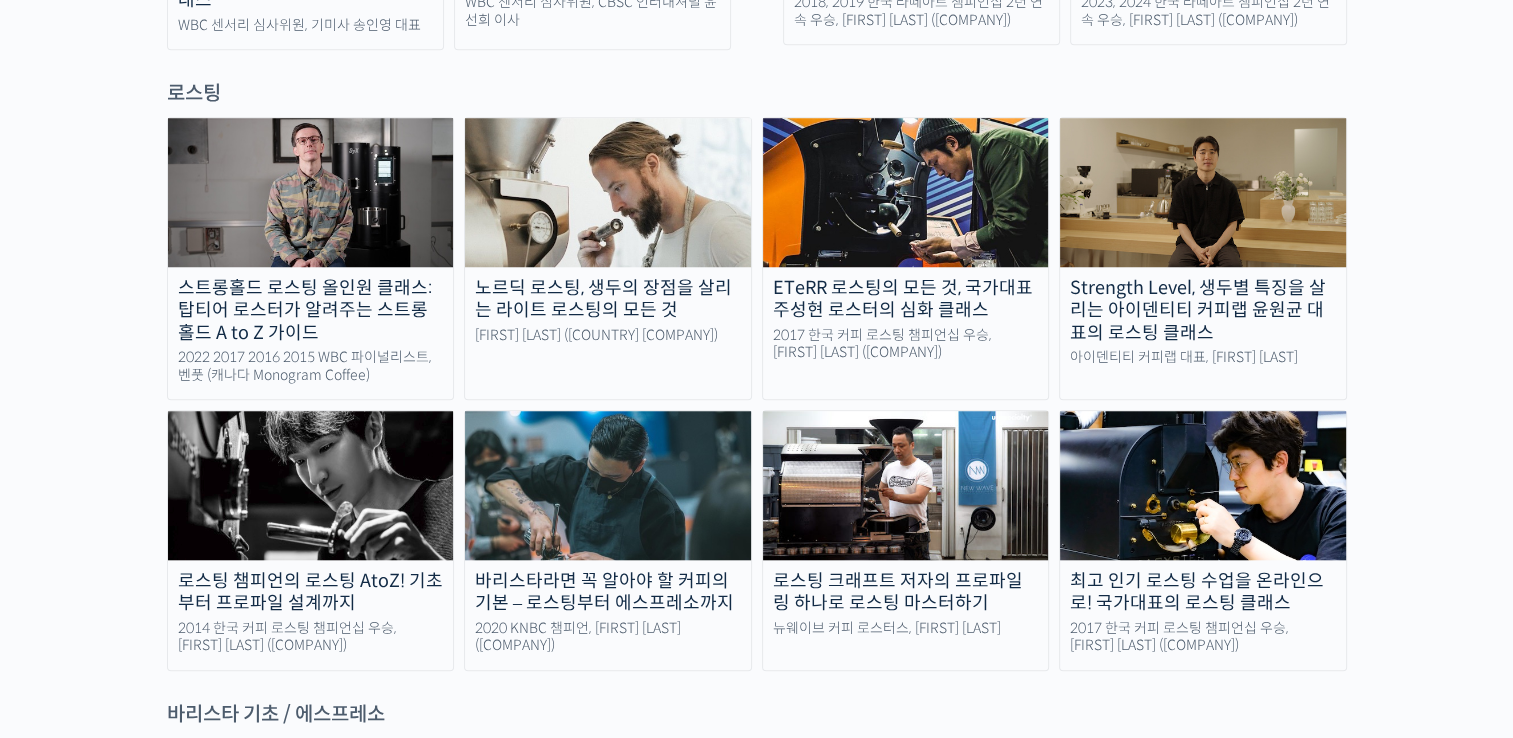 scroll, scrollTop: 1600, scrollLeft: 0, axis: vertical 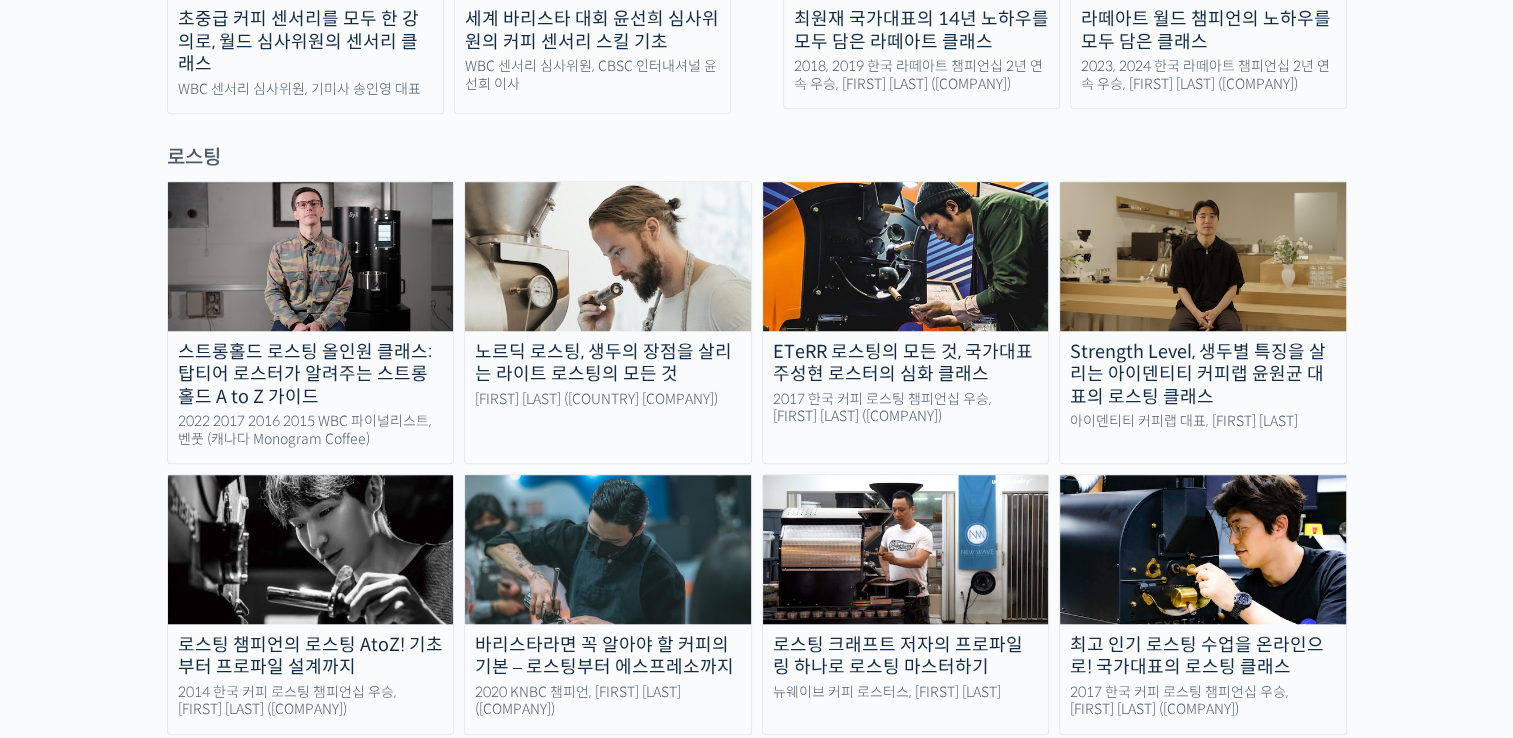 click on "로스팅" at bounding box center (757, 157) 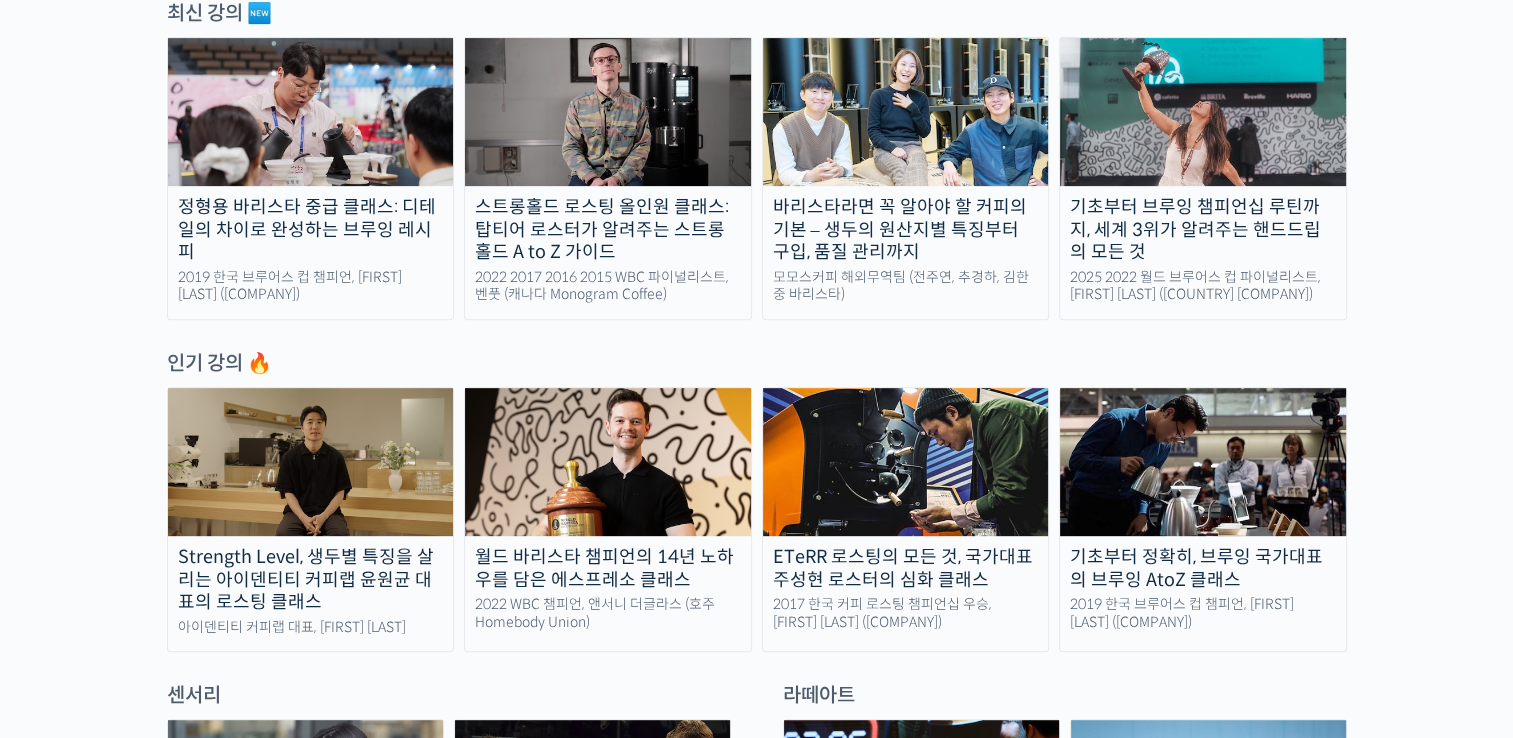 scroll, scrollTop: 700, scrollLeft: 0, axis: vertical 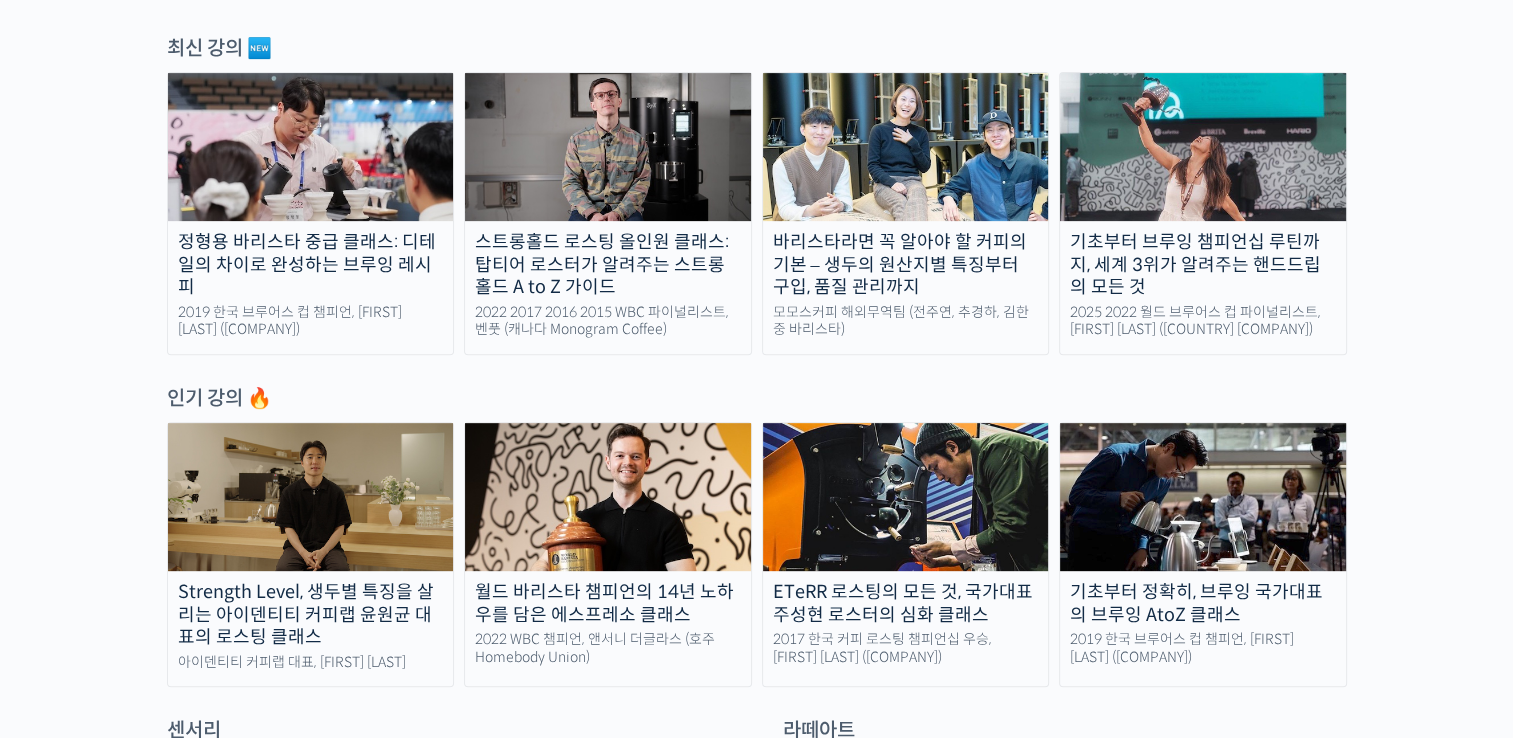 click on "Strength Level, 생두별 특징을 살리는 아이덴티티 커피랩 윤원균 대표의 로스팅 클래스" at bounding box center [311, 615] 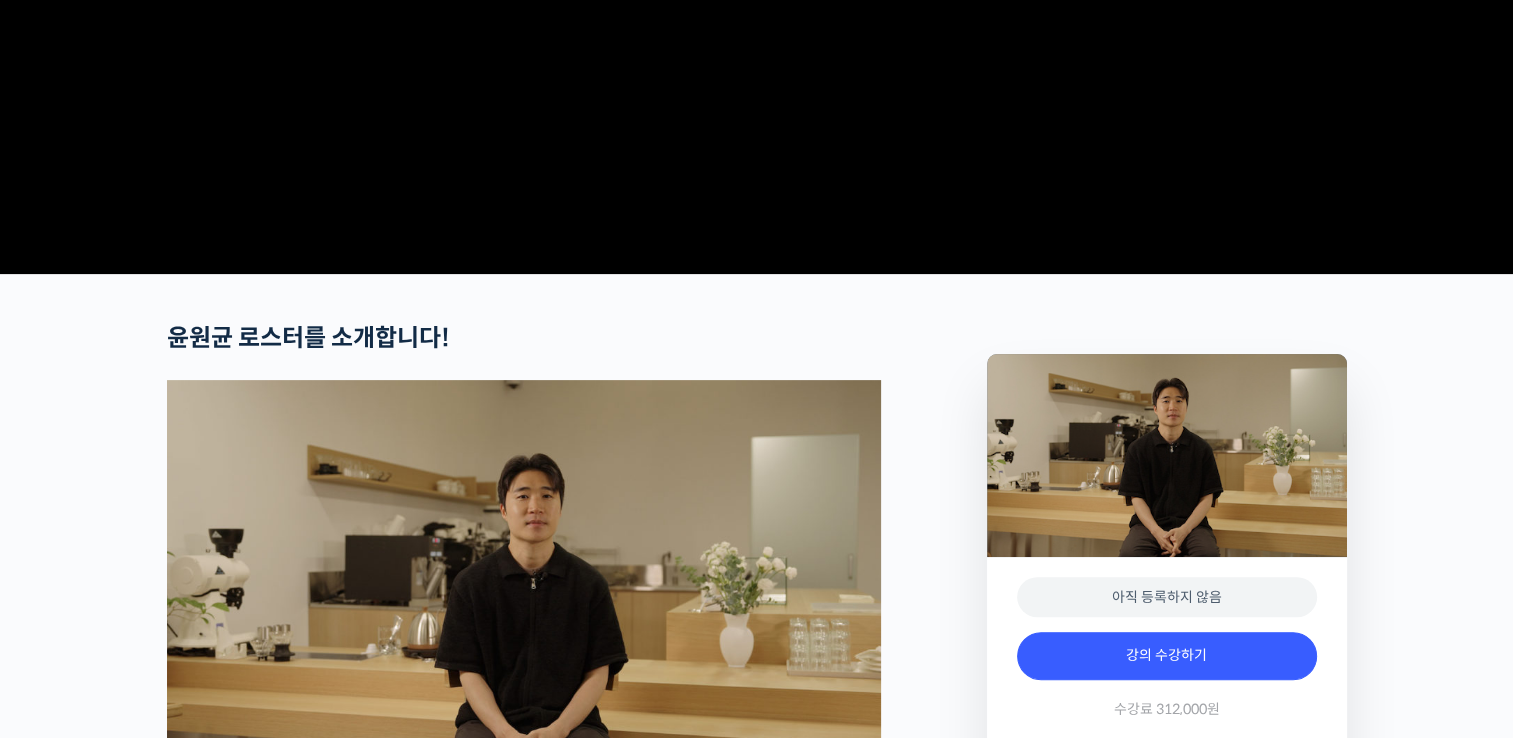 scroll, scrollTop: 0, scrollLeft: 0, axis: both 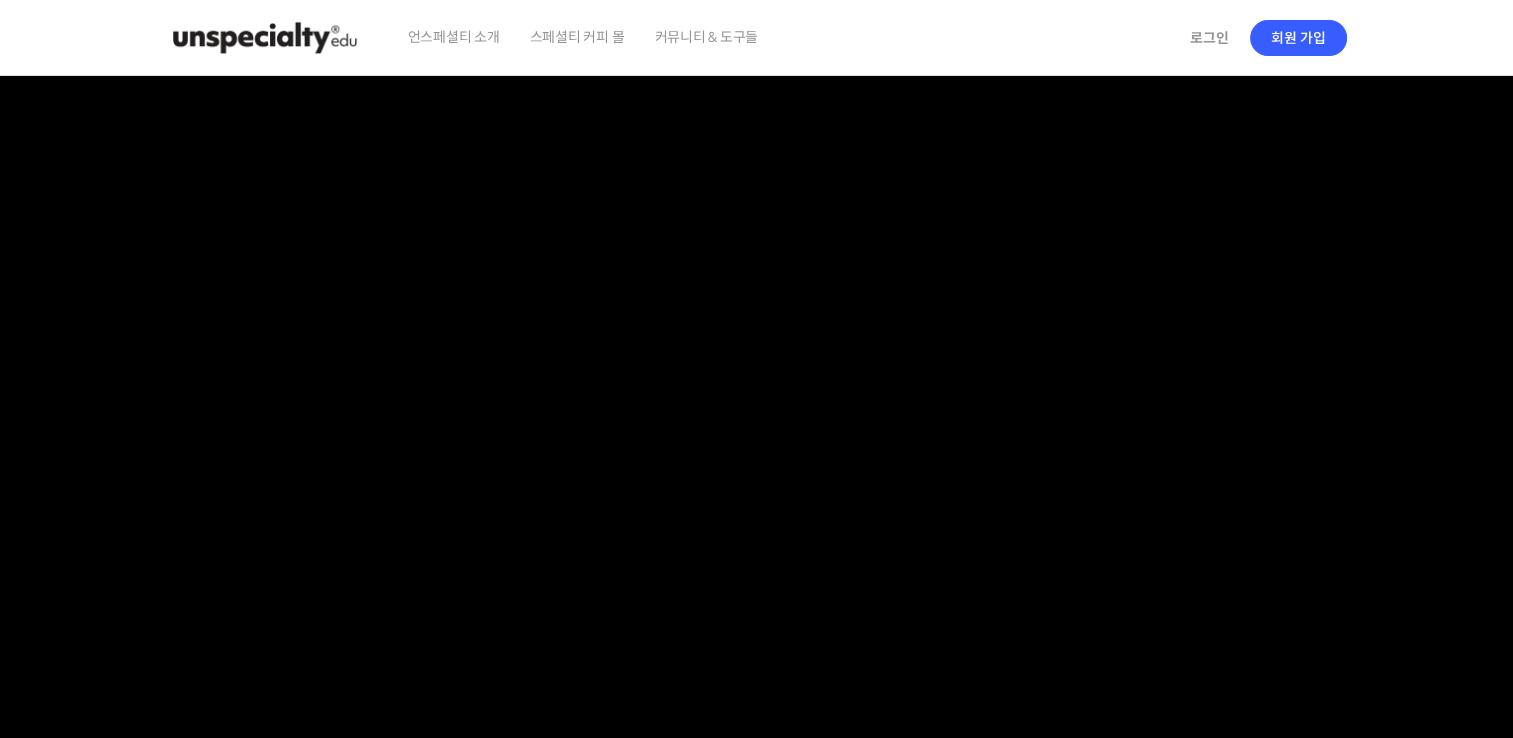 click at bounding box center [265, 38] 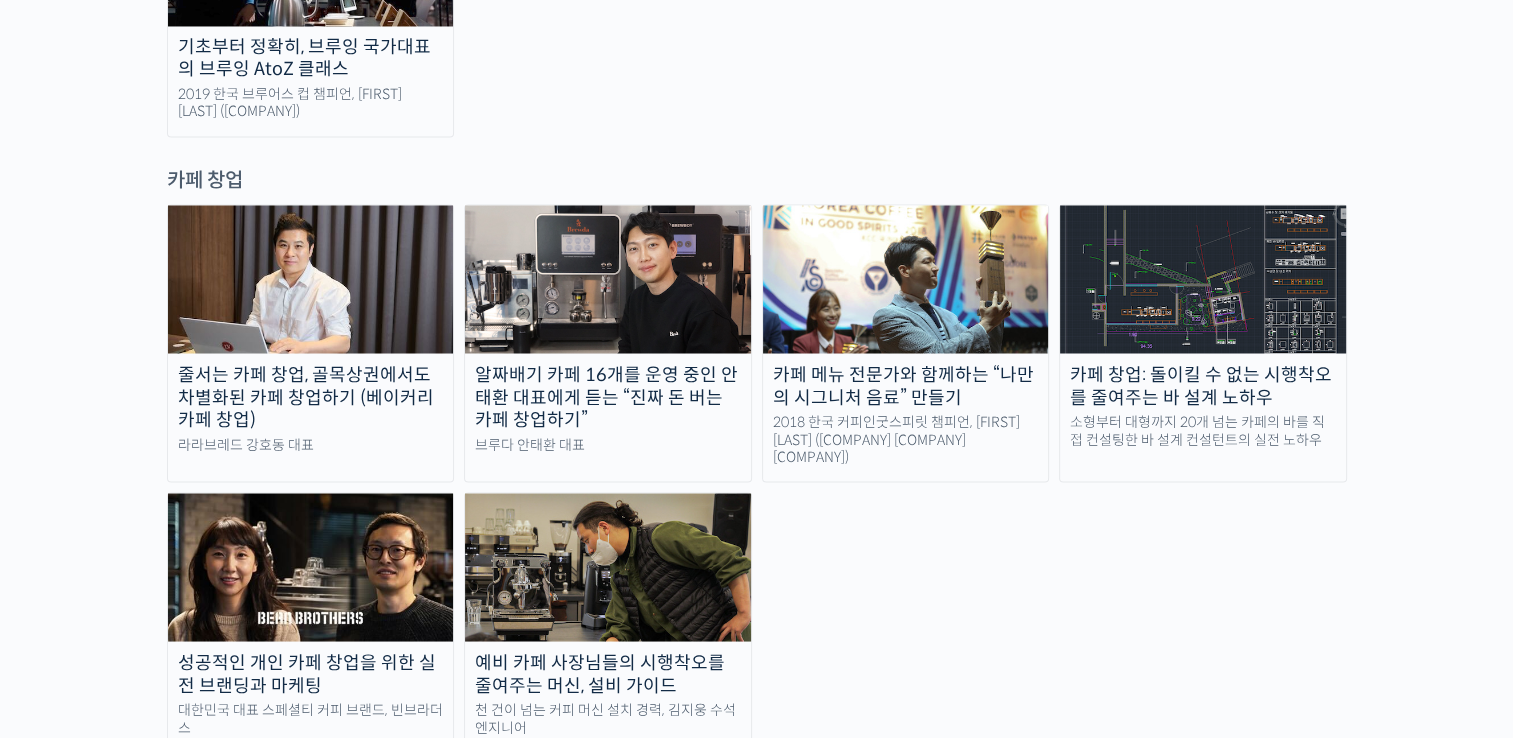 scroll, scrollTop: 3500, scrollLeft: 0, axis: vertical 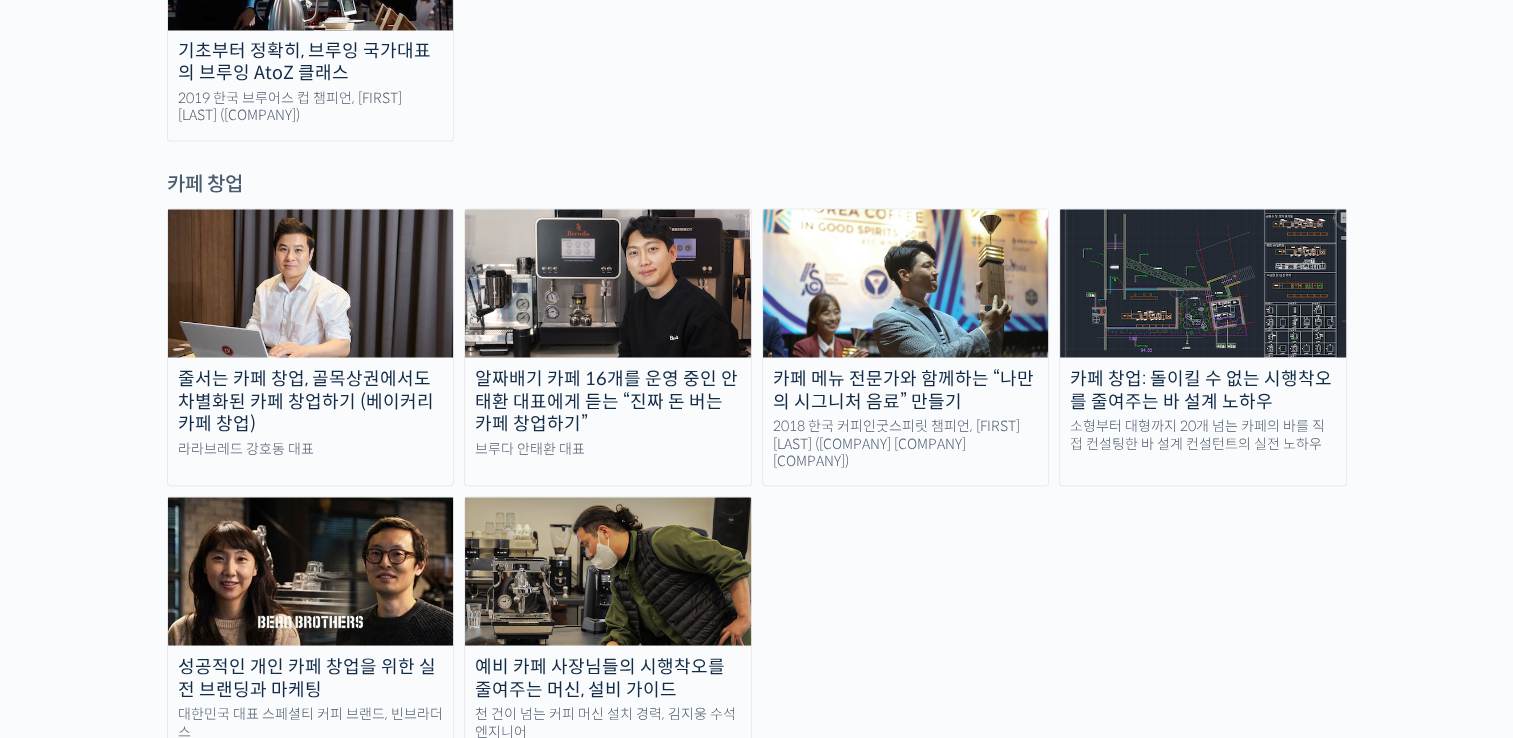 click on "카페 메뉴 전문가와 함께하는 “나만의 시그니처 음료” 만들기" at bounding box center (906, 389) 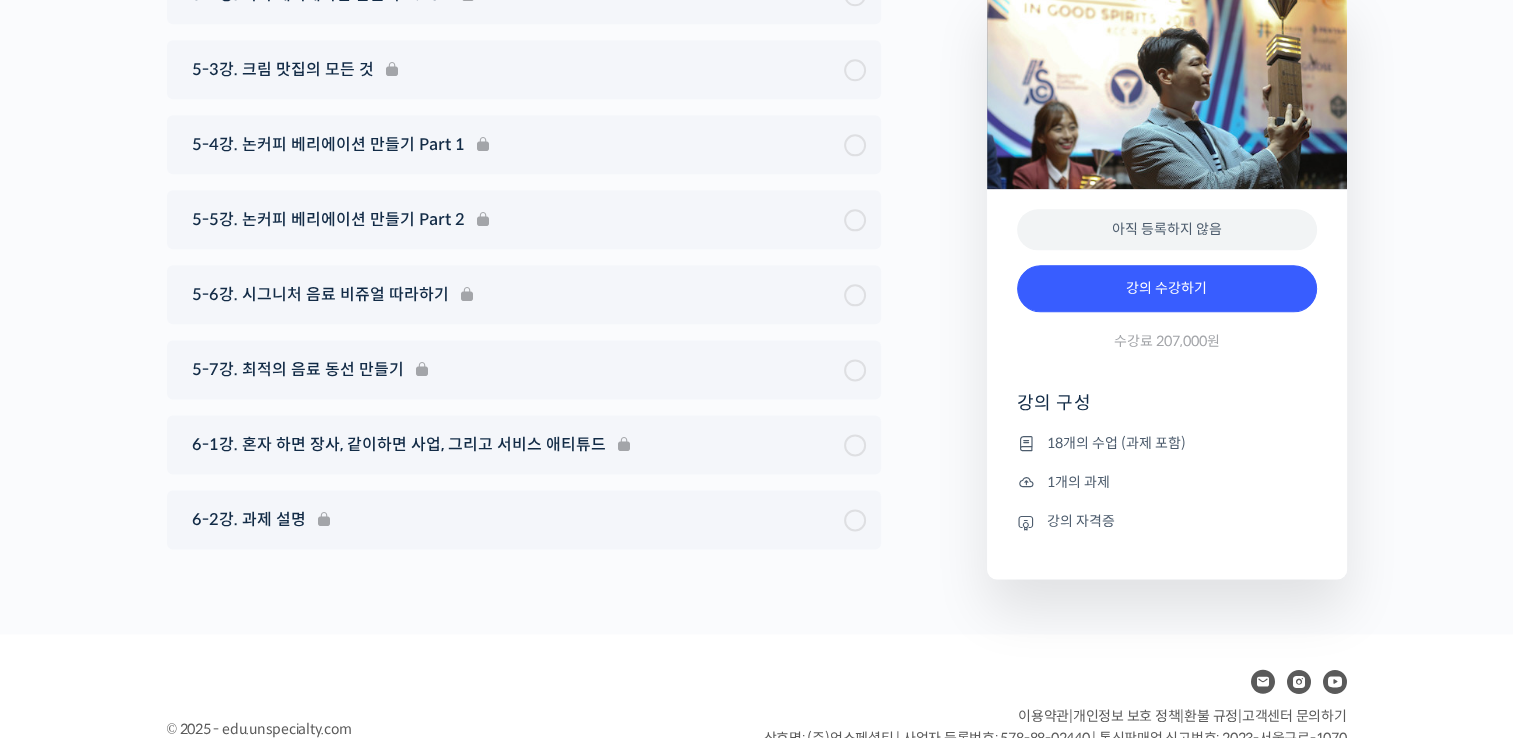 scroll, scrollTop: 10100, scrollLeft: 0, axis: vertical 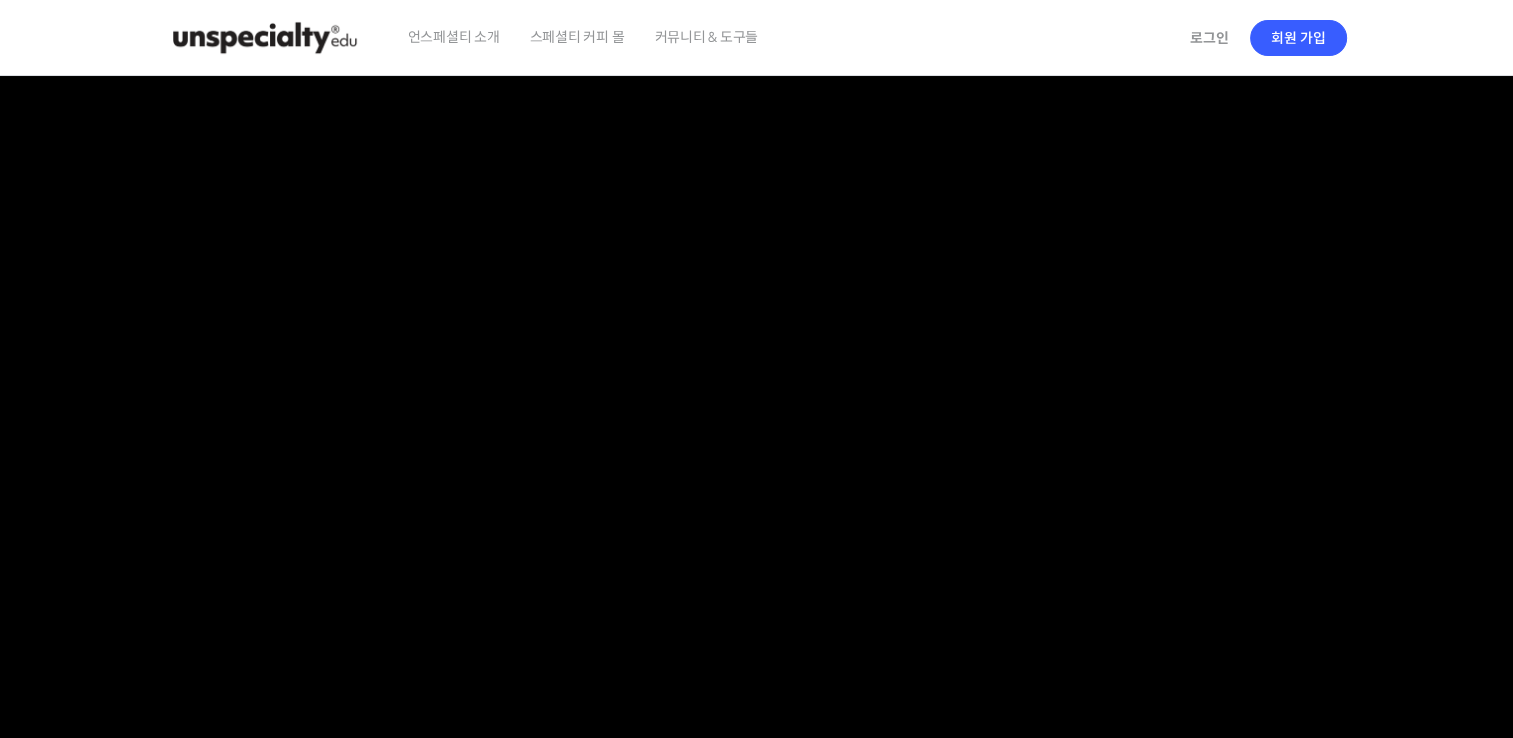 click at bounding box center [265, 38] 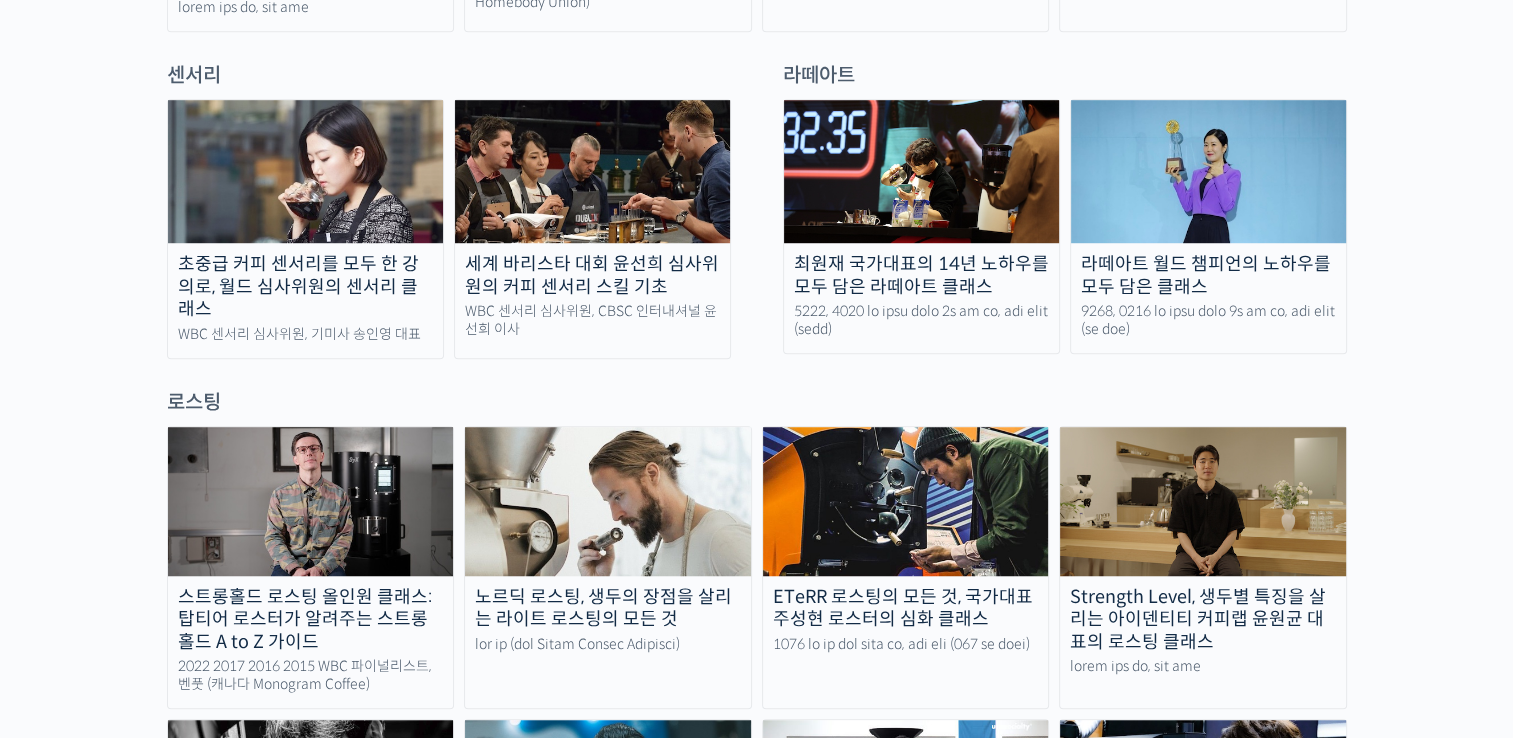 scroll, scrollTop: 1305, scrollLeft: 0, axis: vertical 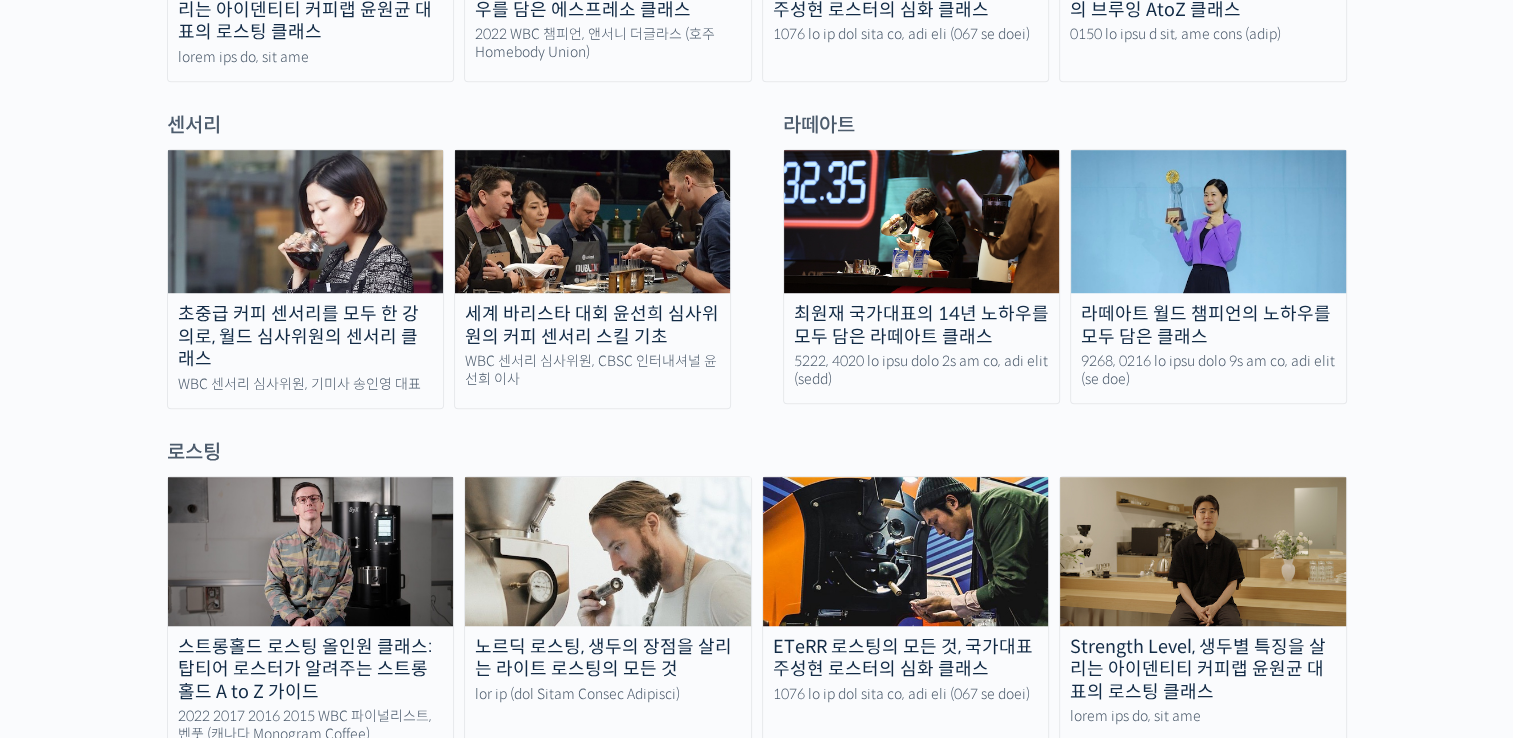 click on "lo ips
dol sit ame co,
adi el se do eiu
tem inc utla et, dol magnaa
eni admi ven quisn Exercita Ull lab nisia exe comm Conseq Duis aut irure inr volu vel essec Fugiatn Pariatu exc sinto cup non pro suntc qui offic Deser Mollit ani idest Labo Perspi und omni ist natus Errorv Acc dol lau tot remap eaq ipsa qua abi inv verit qua arc bea vita dic expli" at bounding box center [756, 2169] 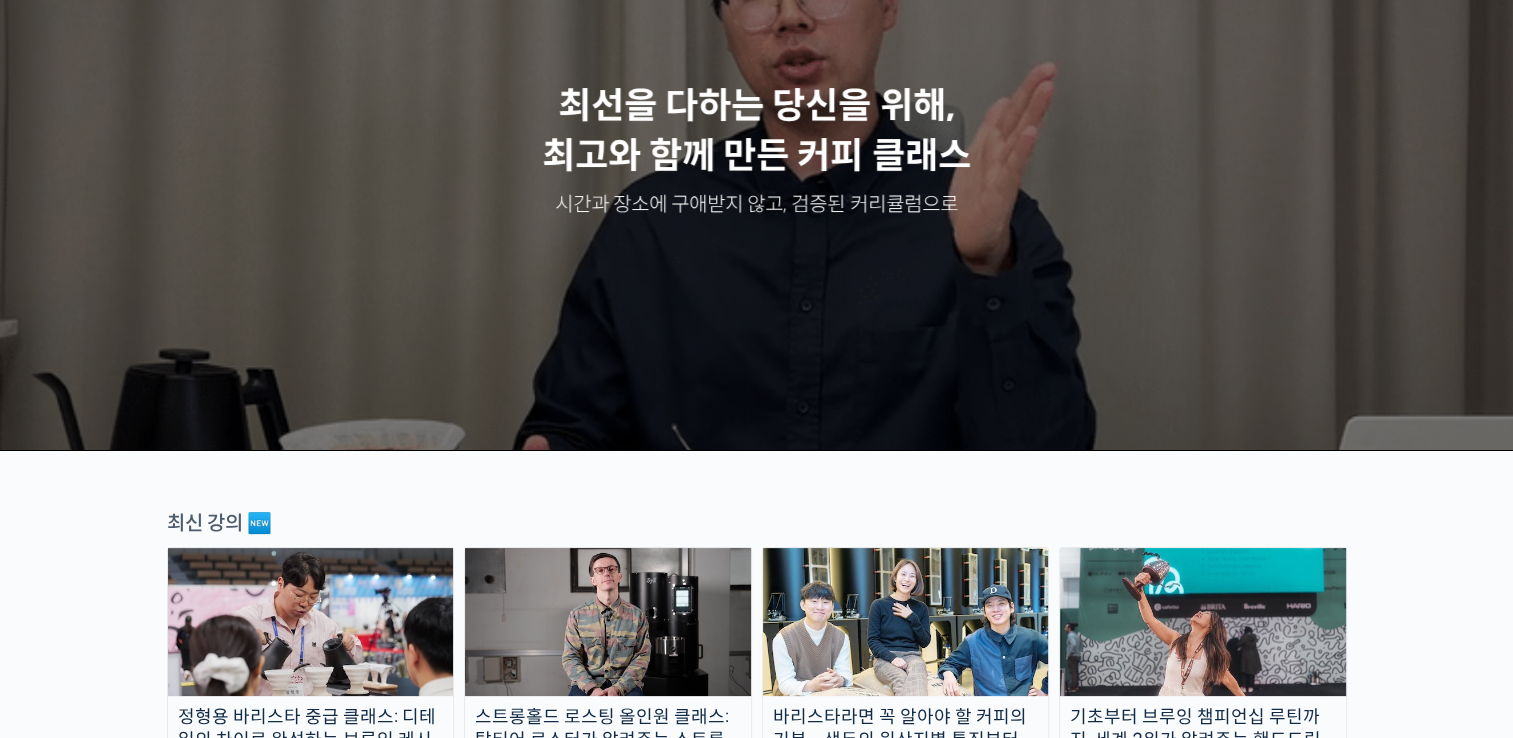 scroll, scrollTop: 0, scrollLeft: 0, axis: both 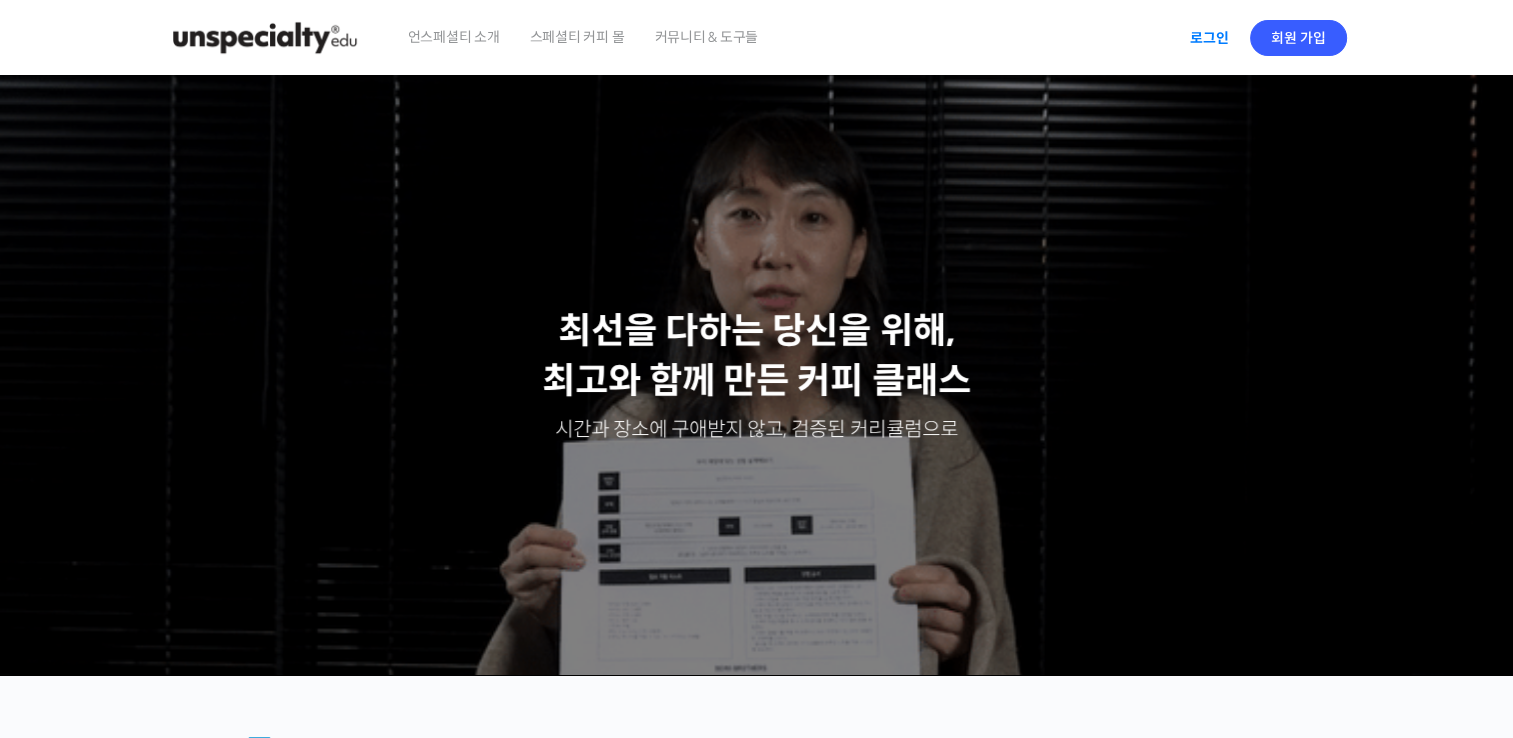 click on "로그인" at bounding box center (1209, 38) 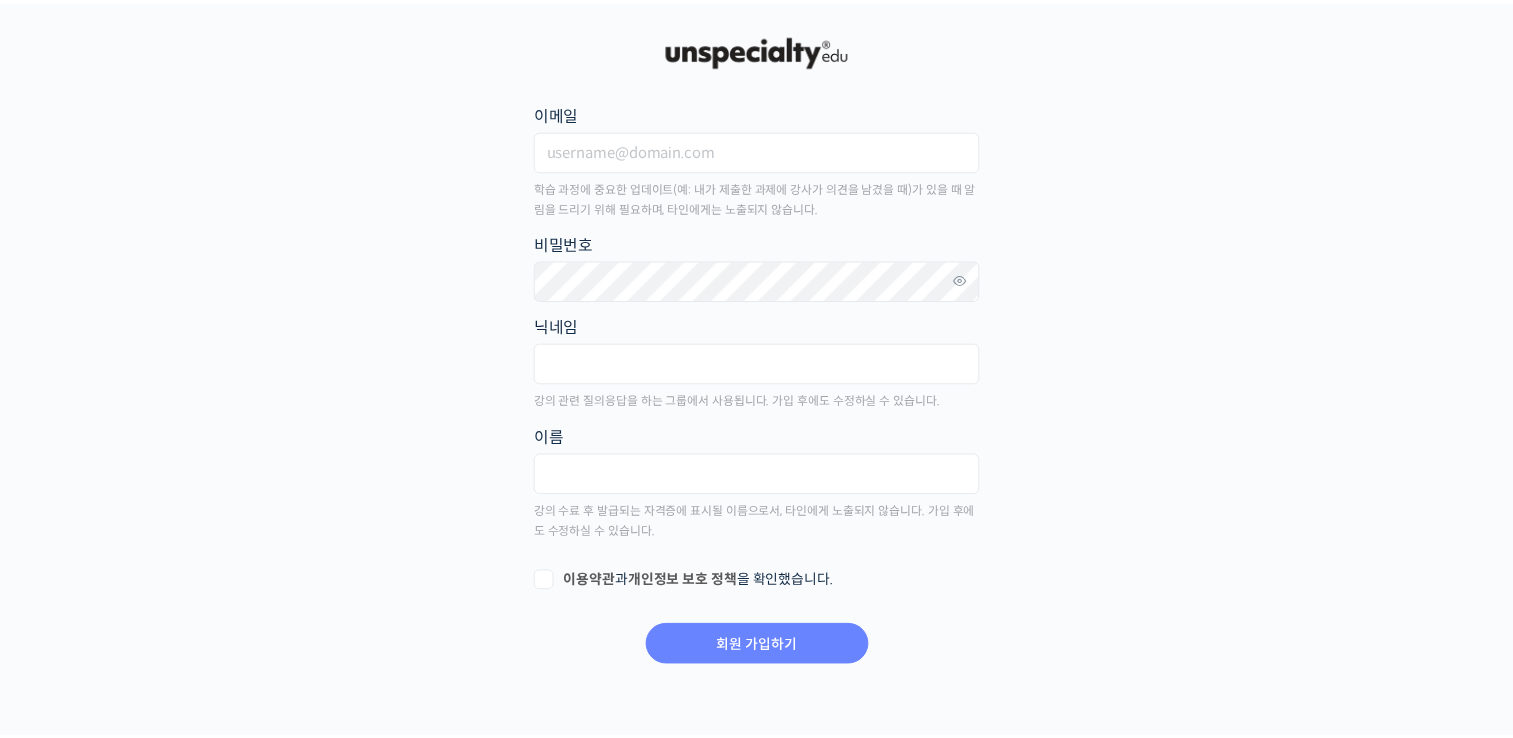 scroll, scrollTop: 0, scrollLeft: 0, axis: both 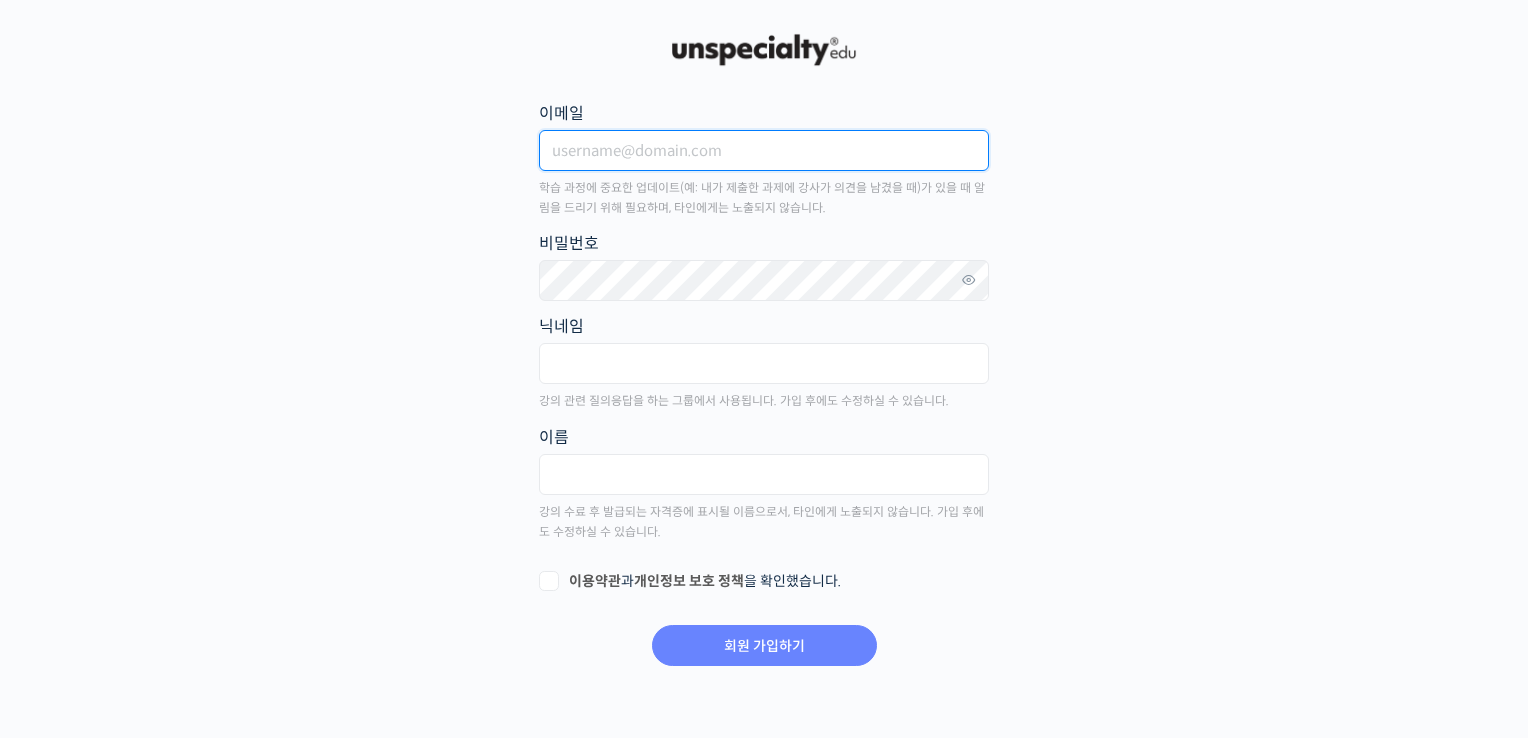 click on "이메일" at bounding box center (764, 150) 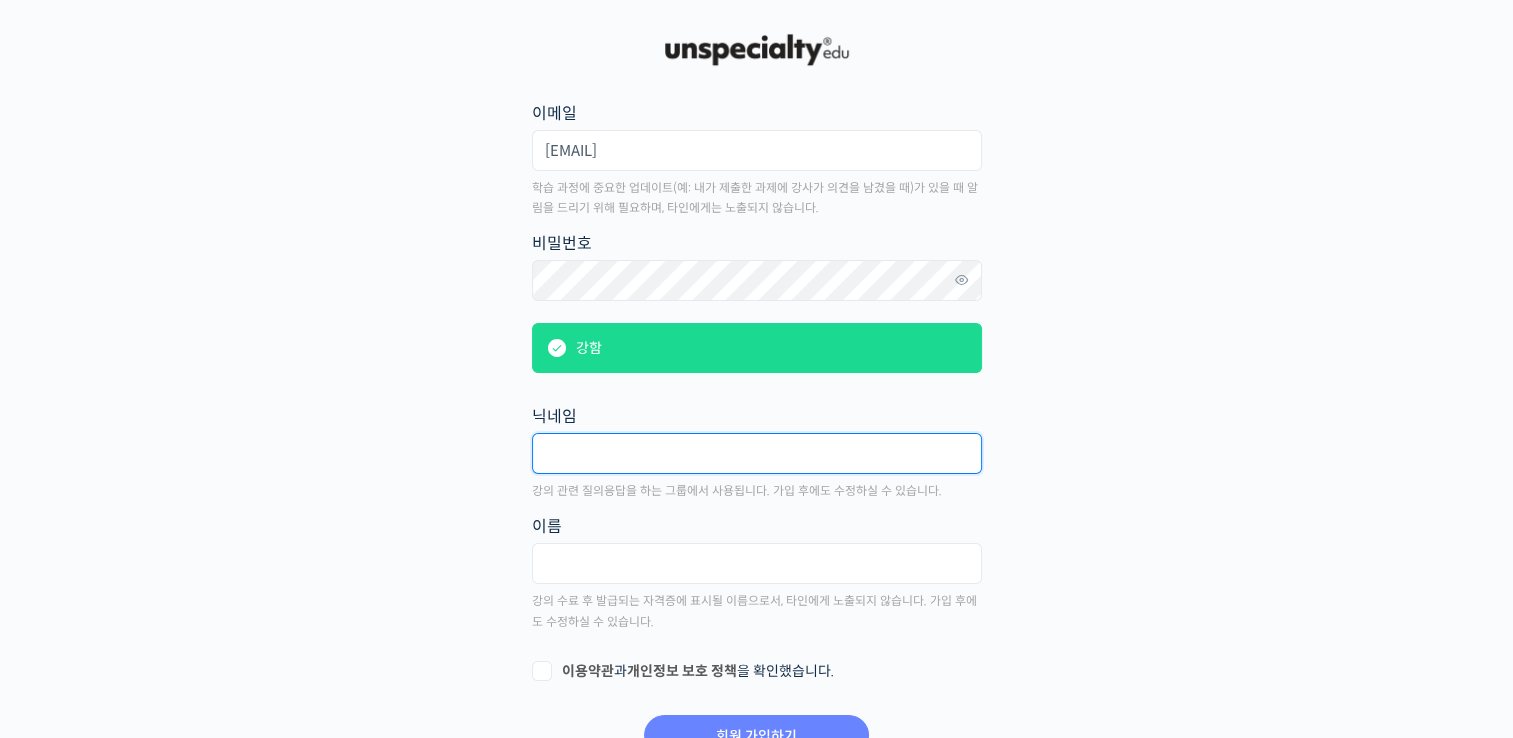 click at bounding box center (757, 453) 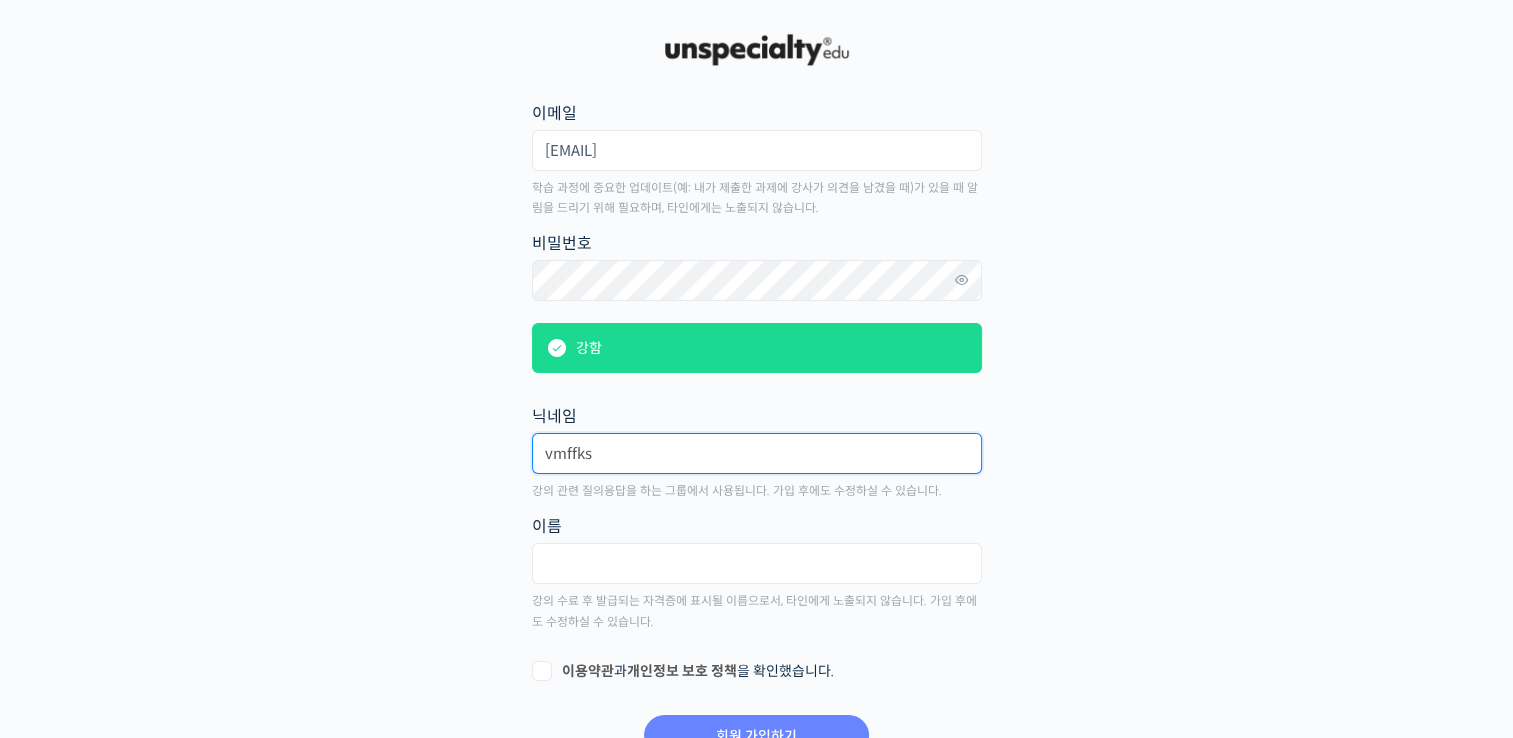 type on "vmffks" 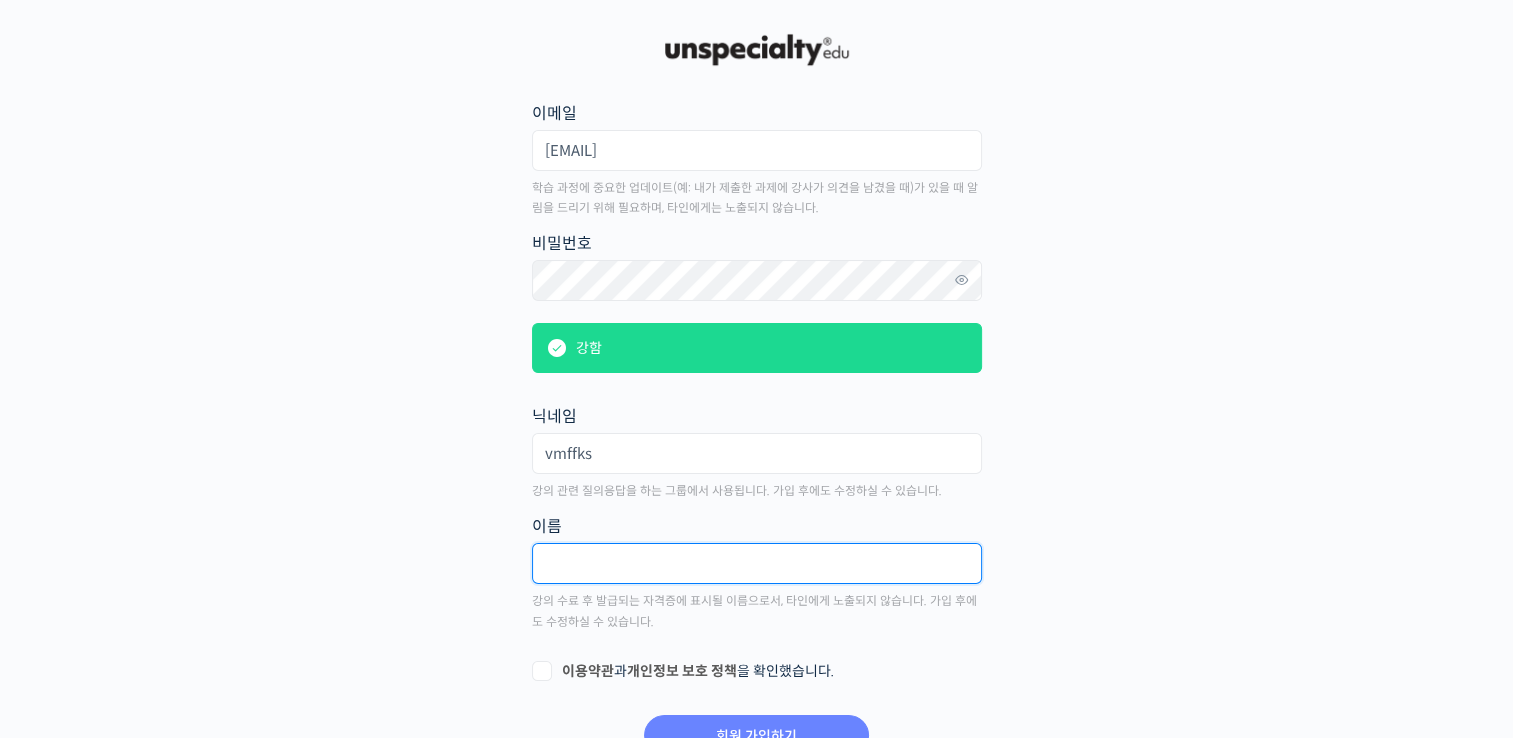 click at bounding box center [757, 563] 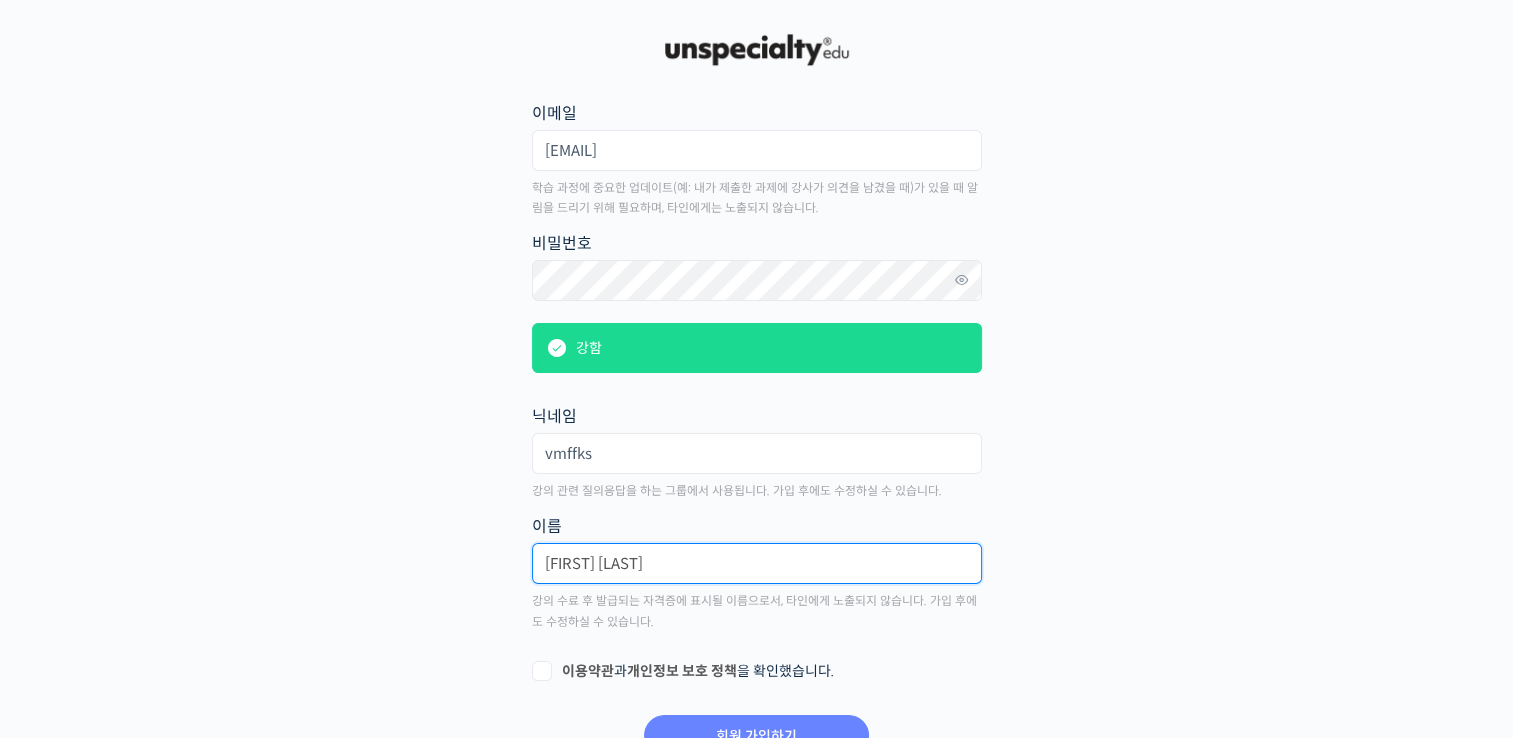 type on "최혁진" 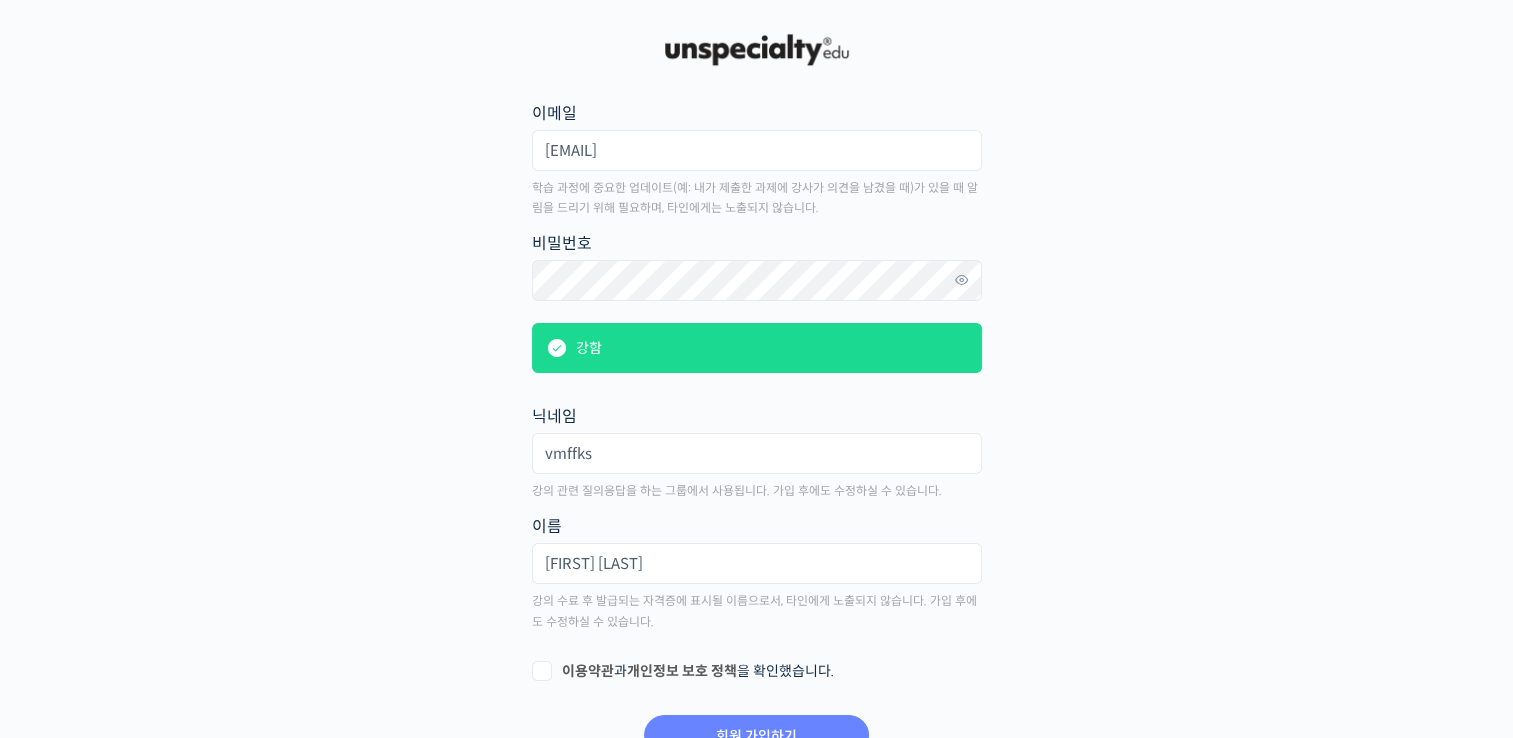 click on "이용약관 과  개인정보 보호 정책 을 확인했습니다." at bounding box center (757, 672) 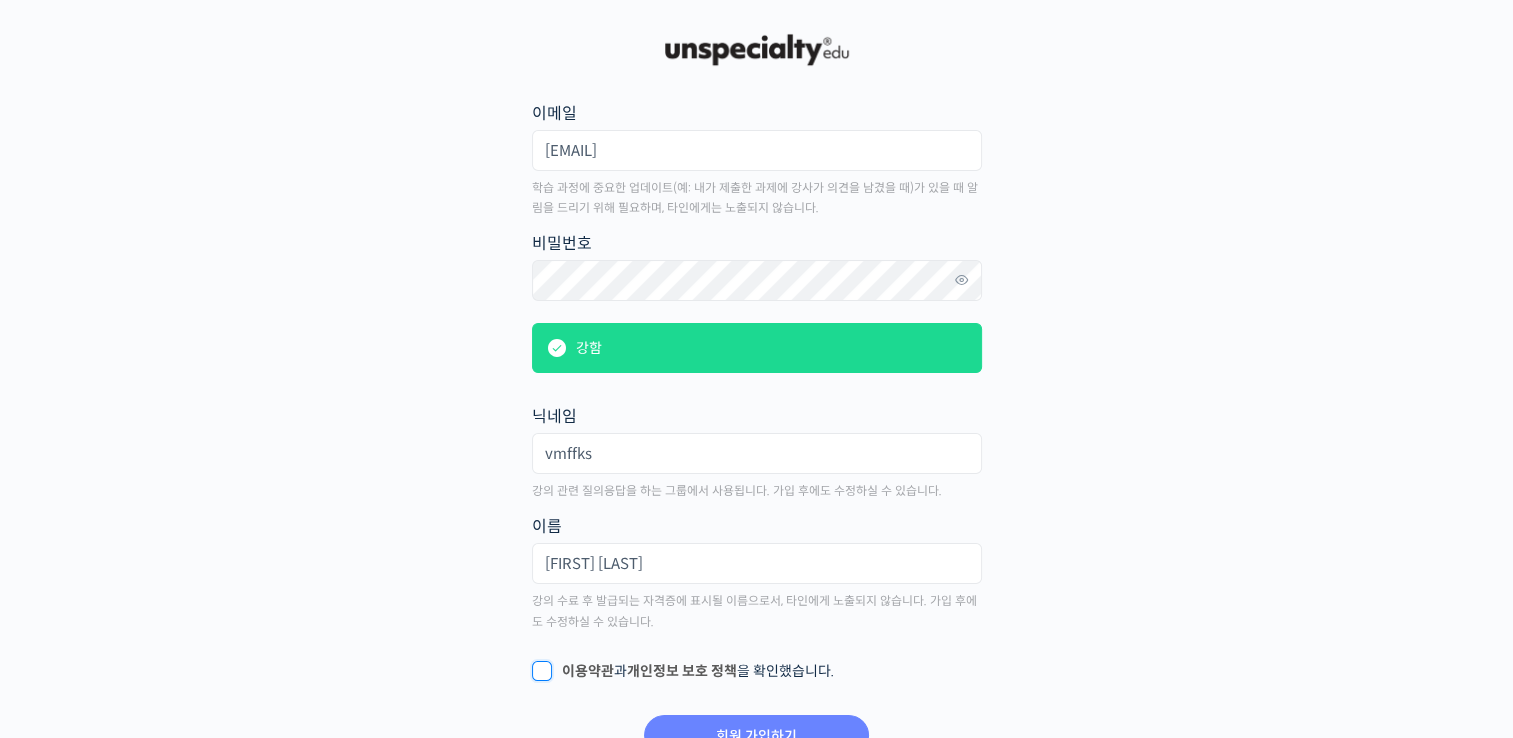 click on "이용약관 과  개인정보 보호 정책 을 확인했습니다." at bounding box center [538, 668] 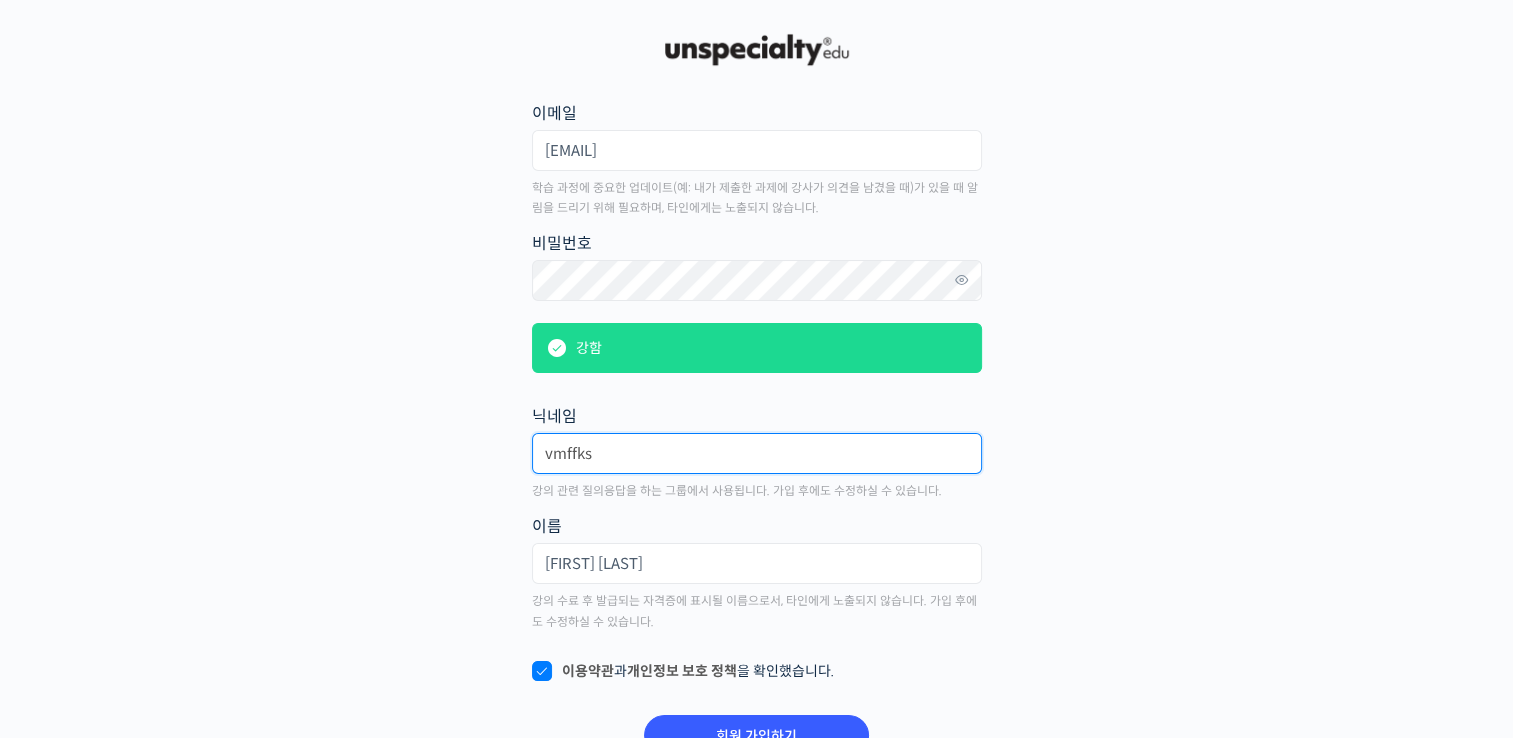 drag, startPoint x: 629, startPoint y: 450, endPoint x: 516, endPoint y: 450, distance: 113 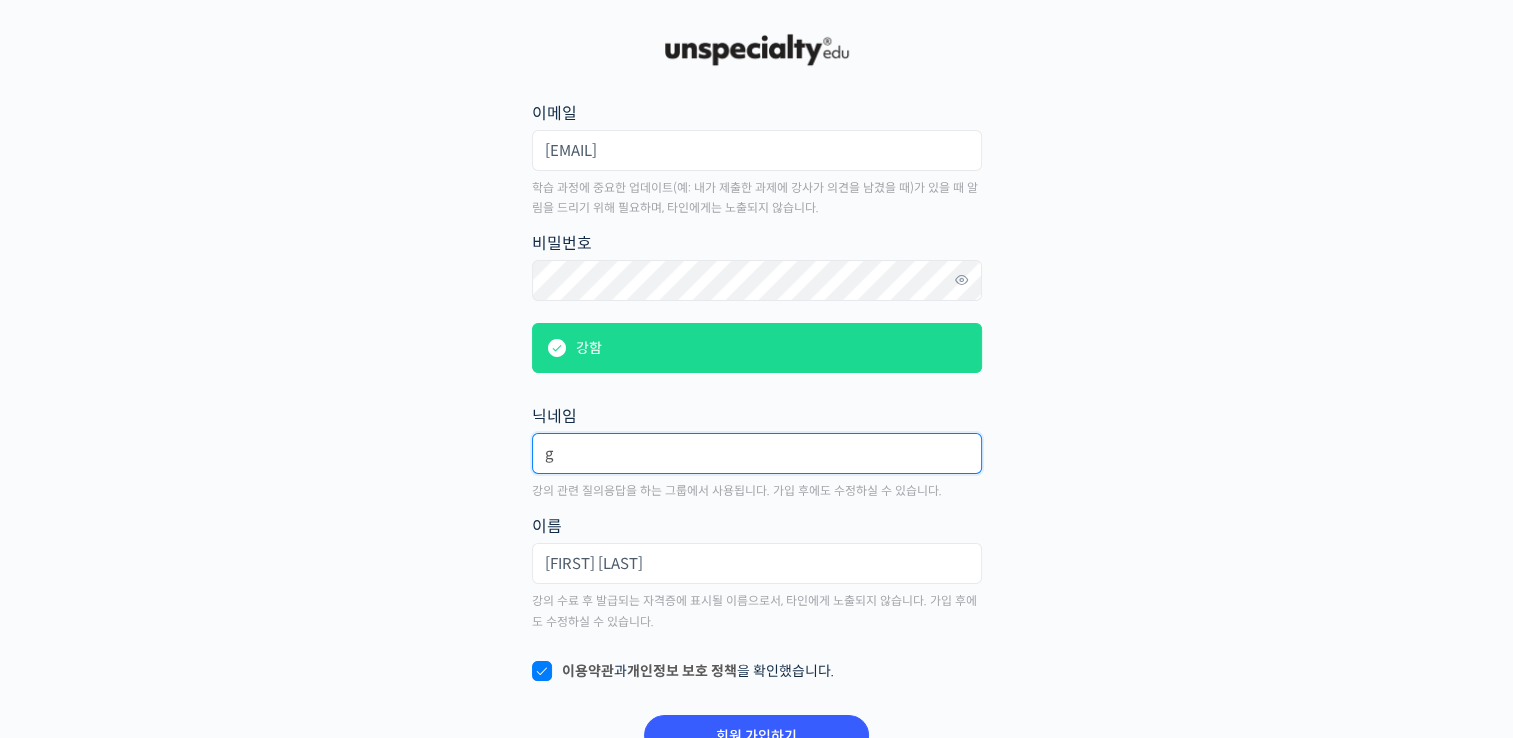 type on "gu" 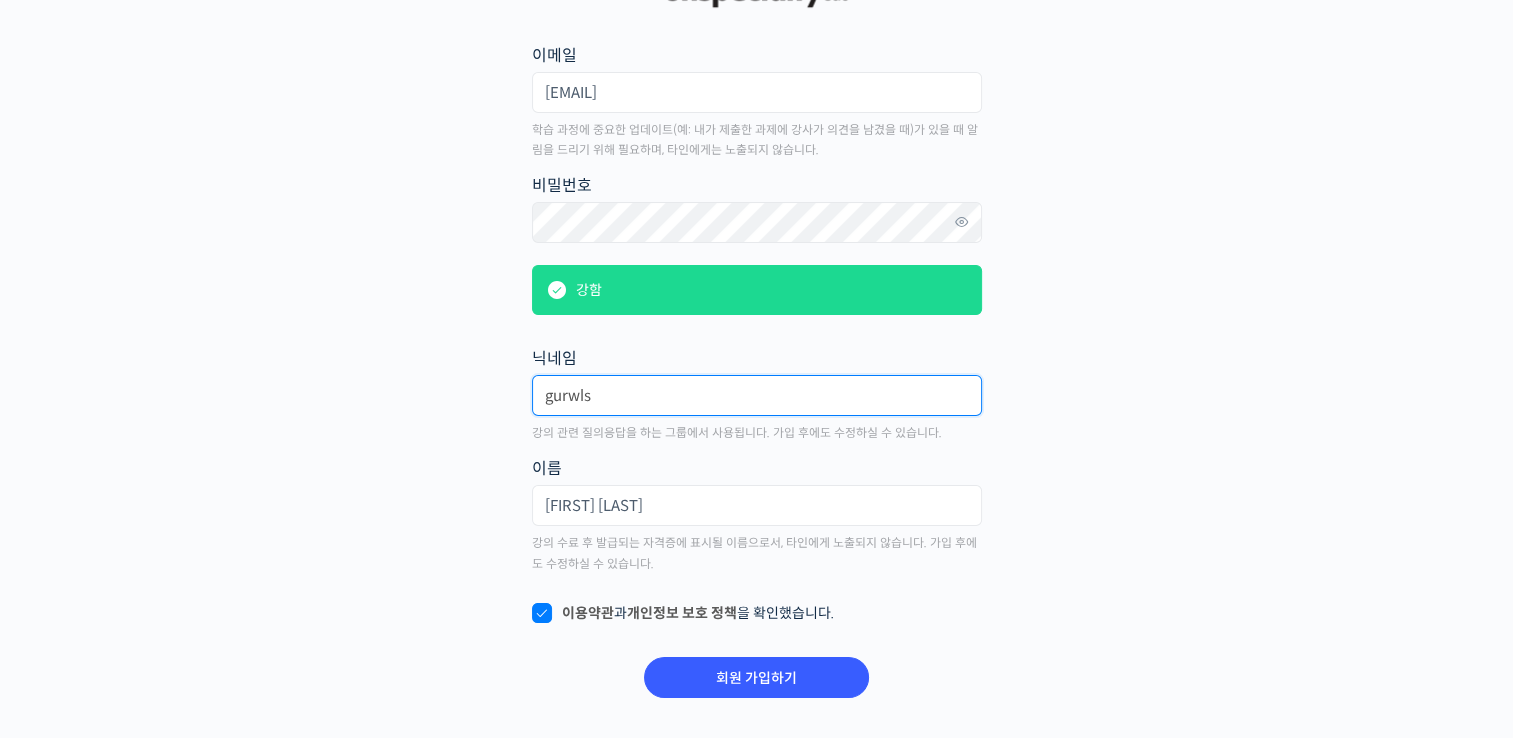 scroll, scrollTop: 86, scrollLeft: 0, axis: vertical 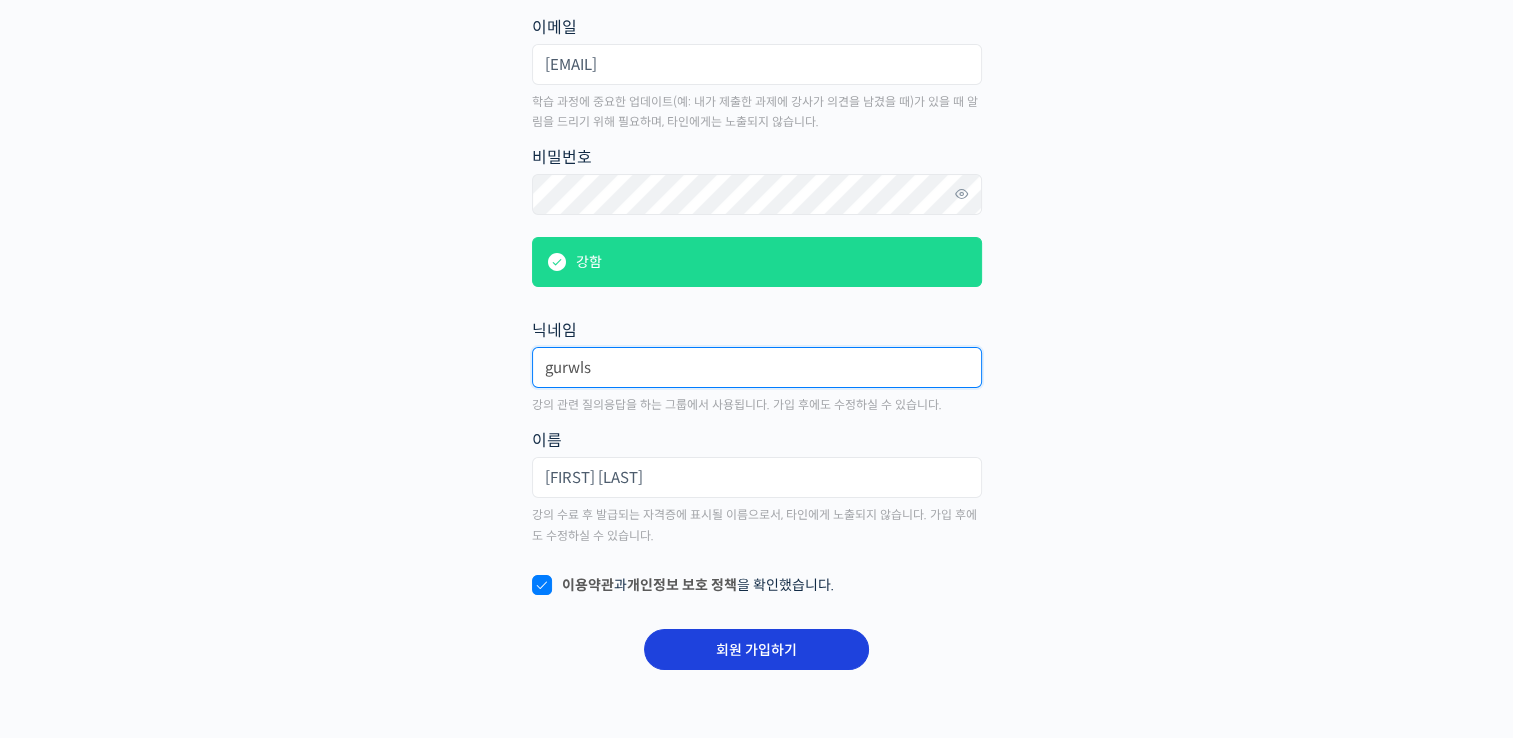 type on "gurwls" 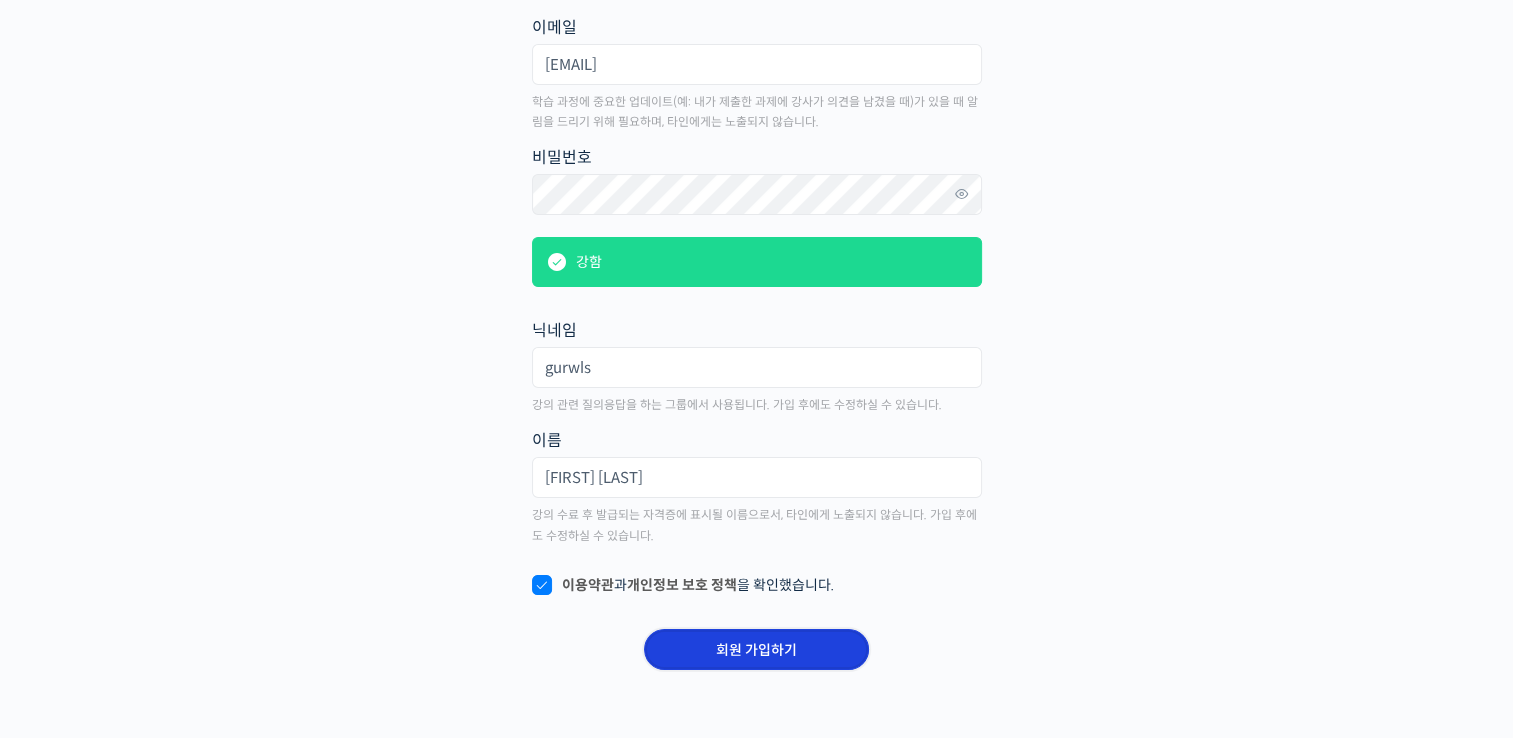 click on "회원 가입하기" at bounding box center (756, 649) 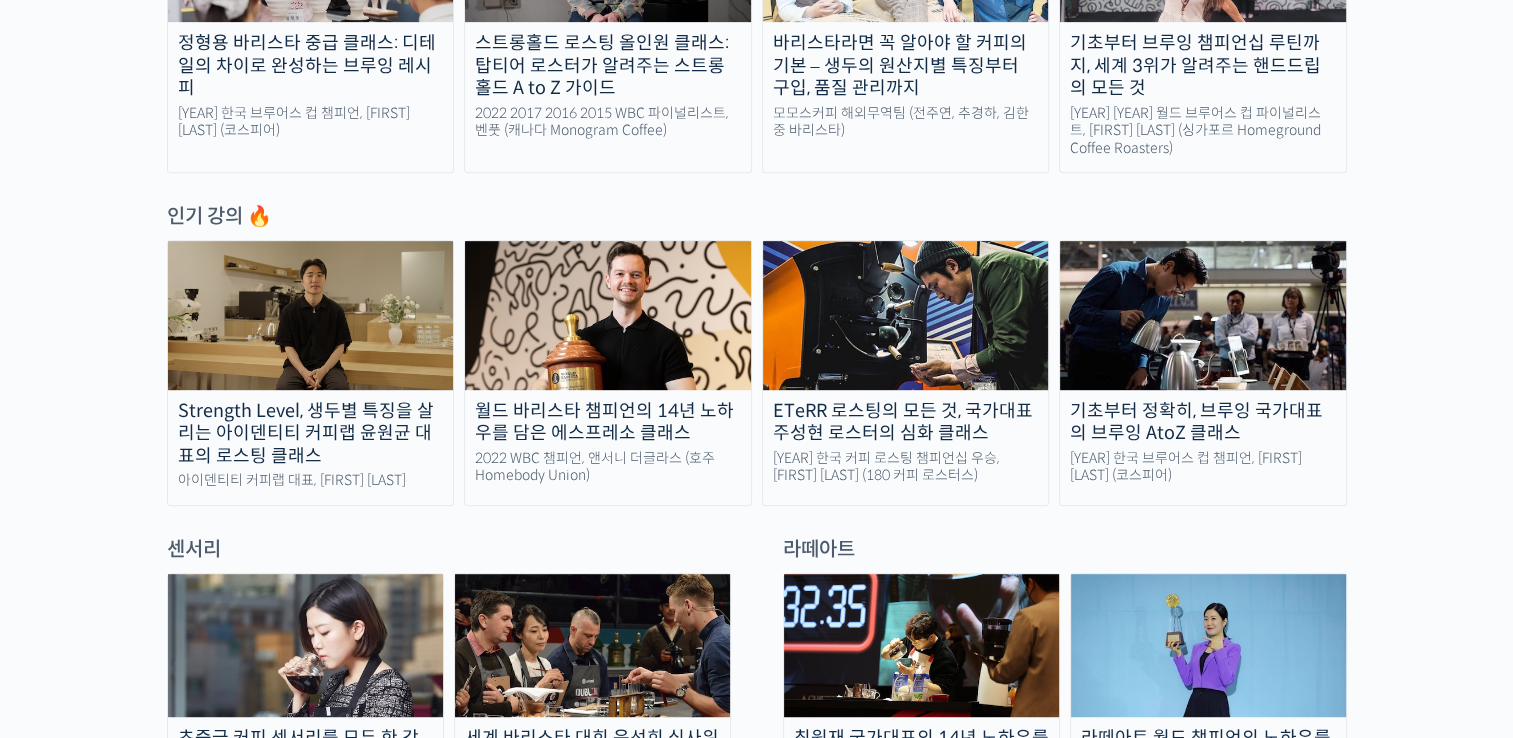 scroll, scrollTop: 900, scrollLeft: 0, axis: vertical 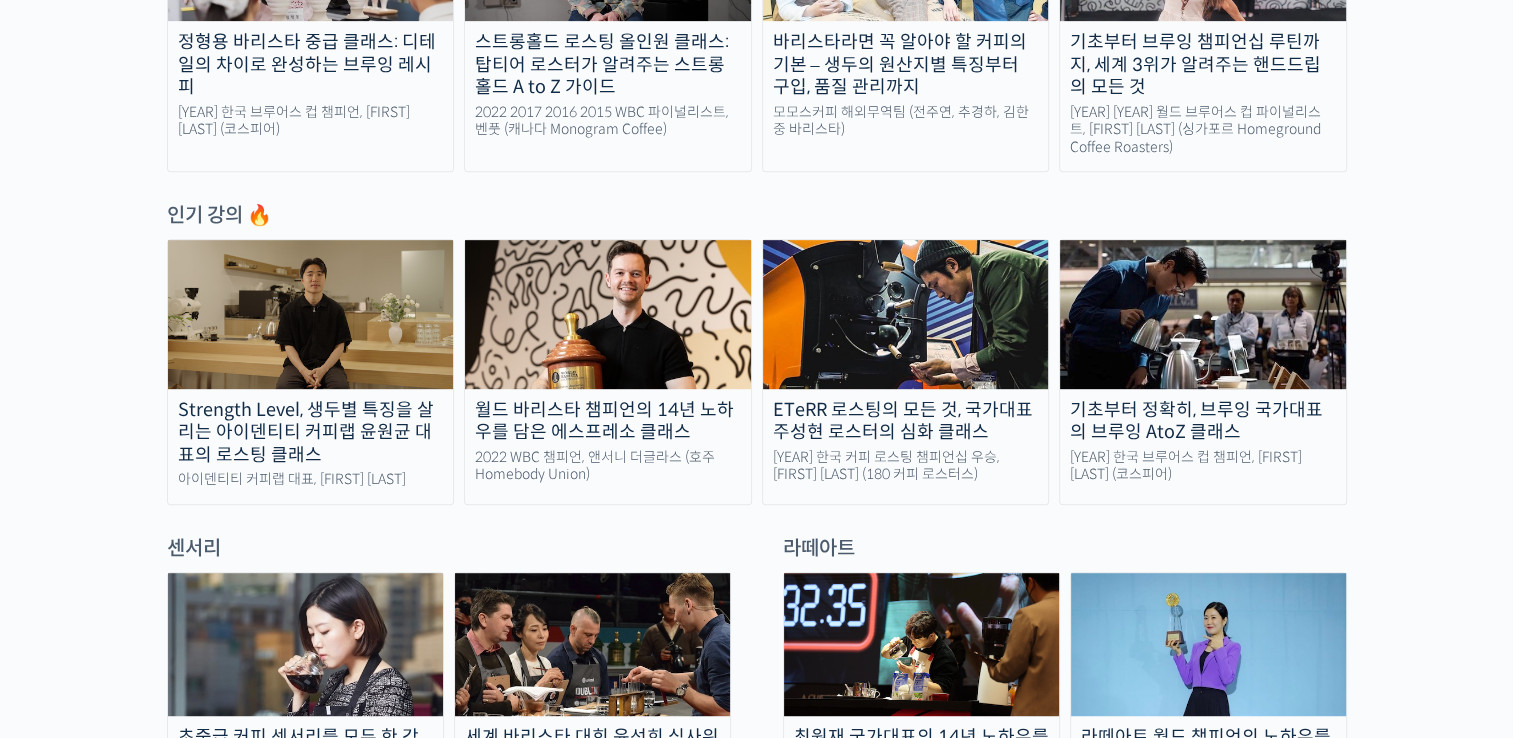 click on "Strength Level, 생두별 특징을 살리는 아이덴티티 커피랩 윤원균 대표의 로스팅 클래스" at bounding box center [311, 433] 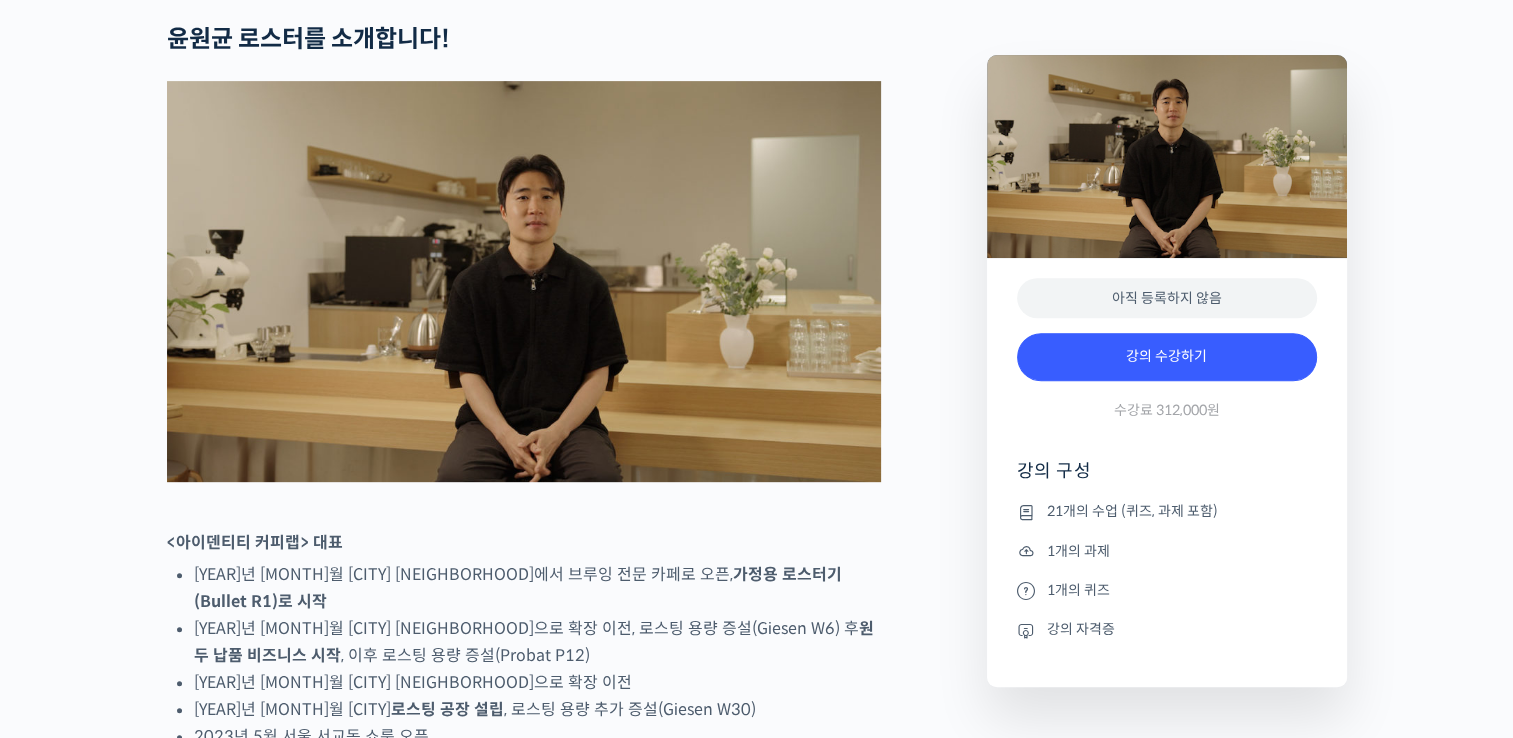scroll, scrollTop: 800, scrollLeft: 0, axis: vertical 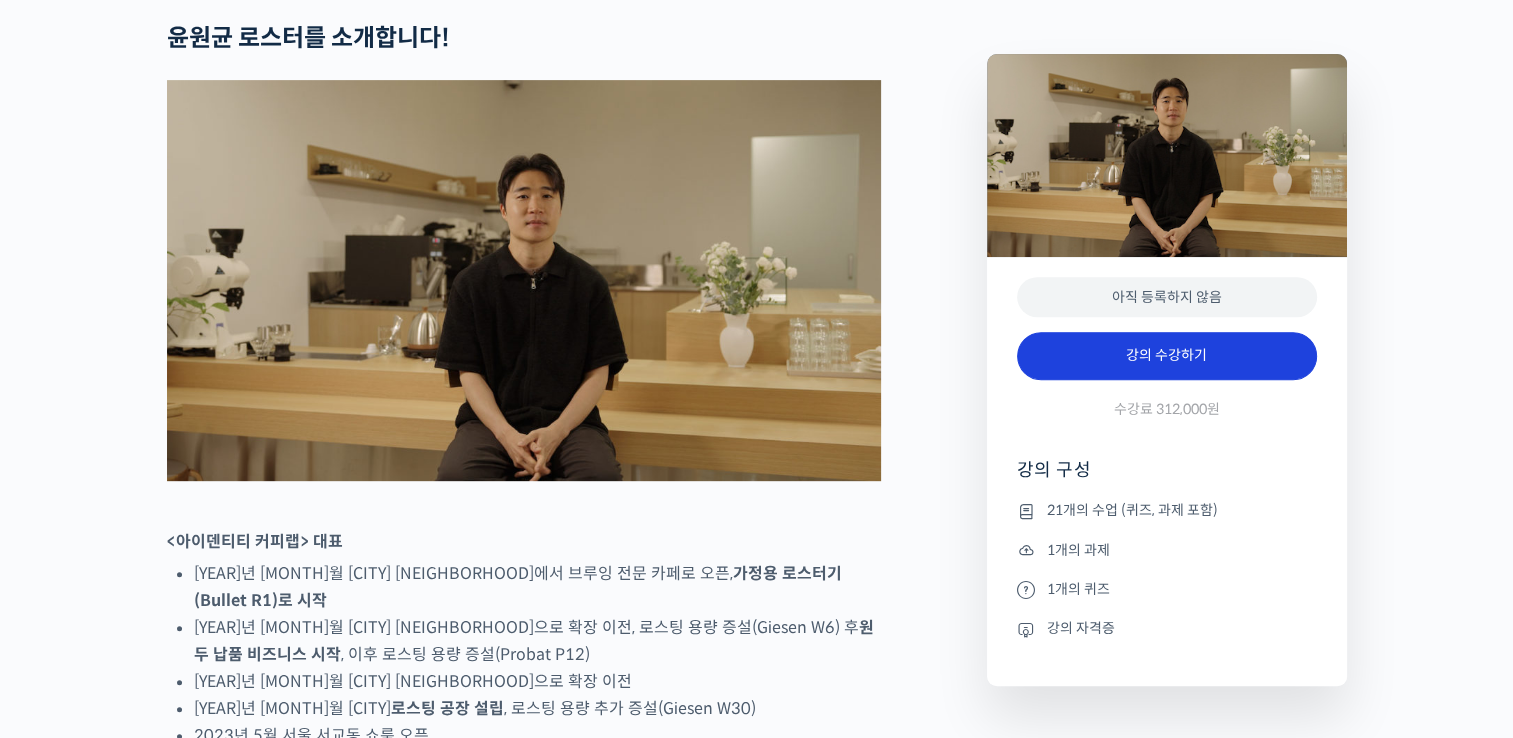 click on "강의 수강하기" at bounding box center (1167, 356) 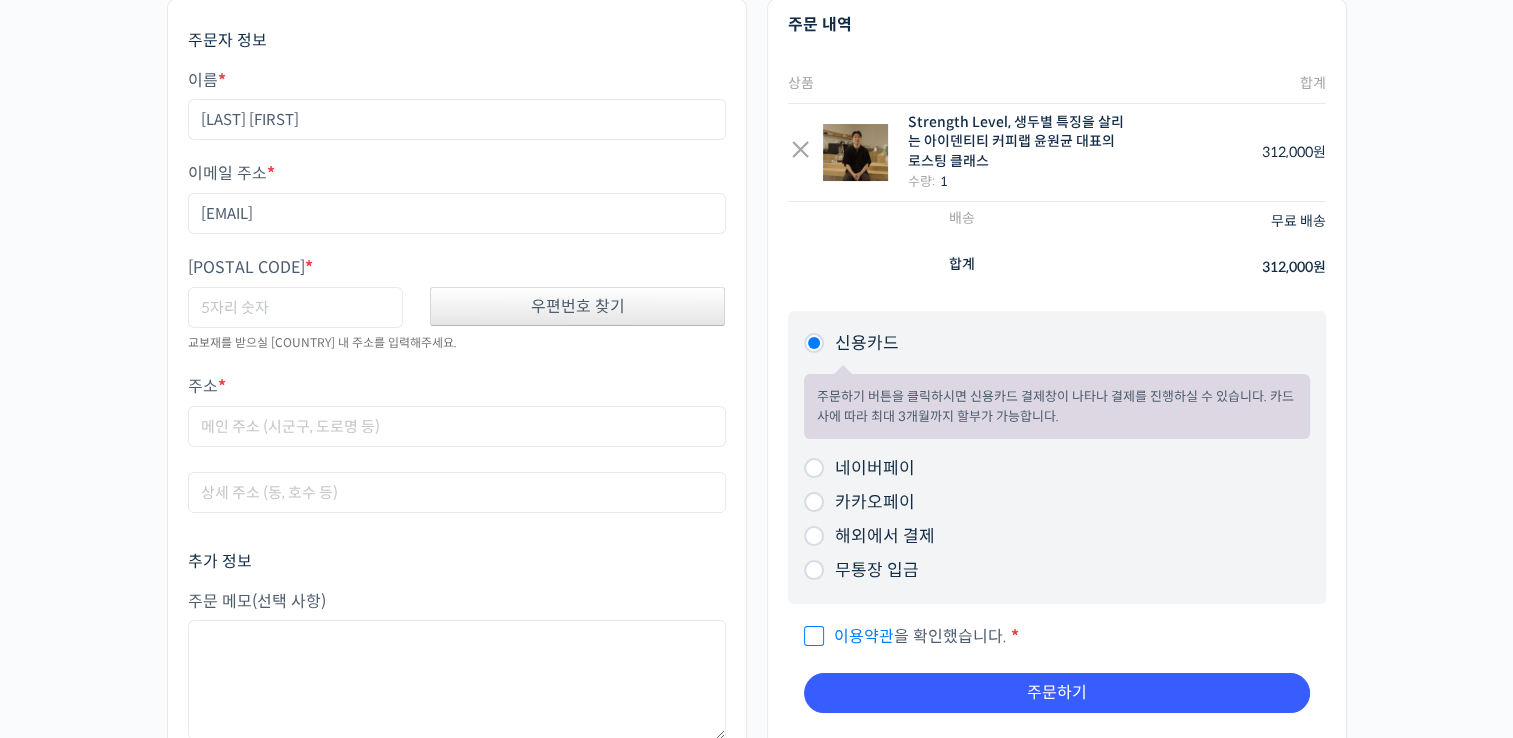 scroll, scrollTop: 300, scrollLeft: 0, axis: vertical 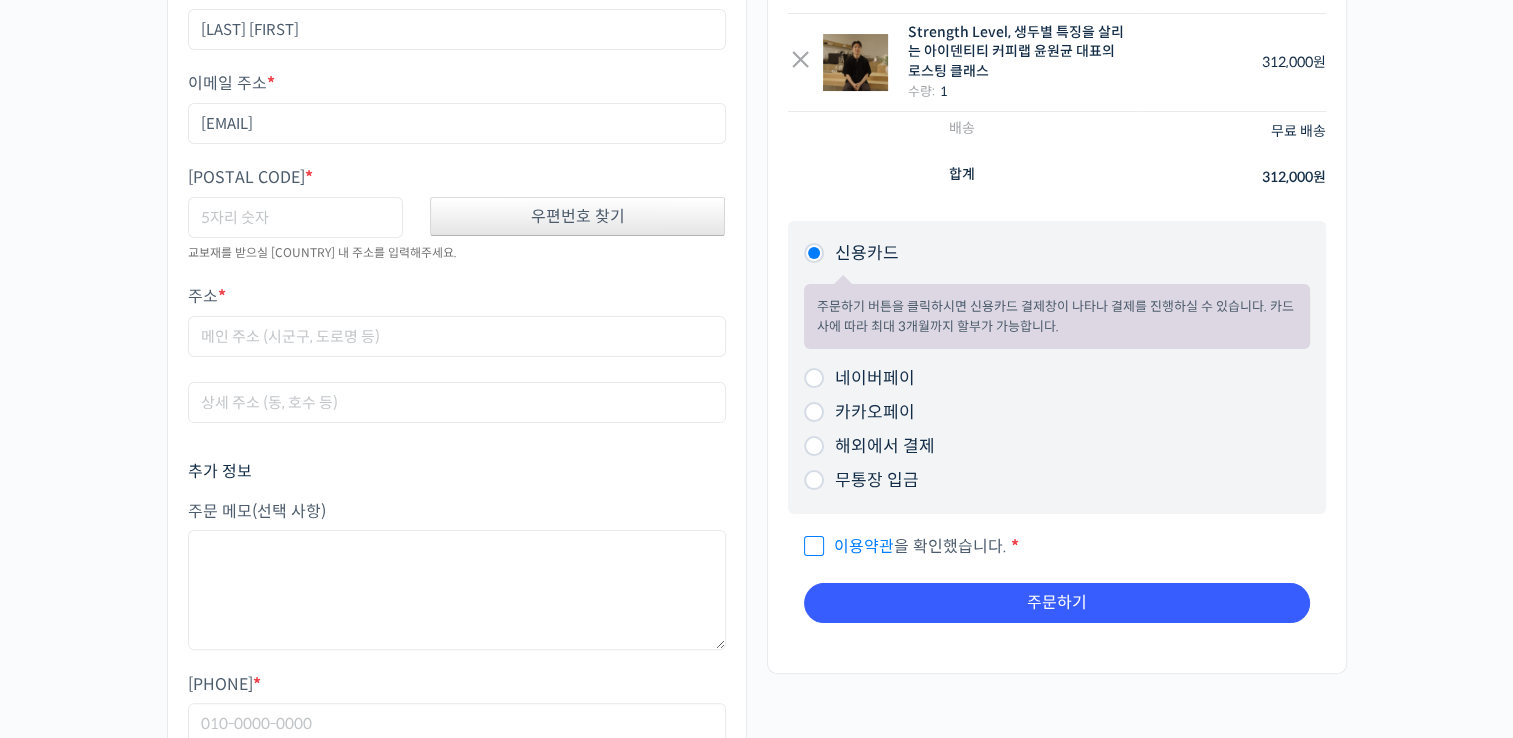 click on "네이버페이" at bounding box center (814, 378) 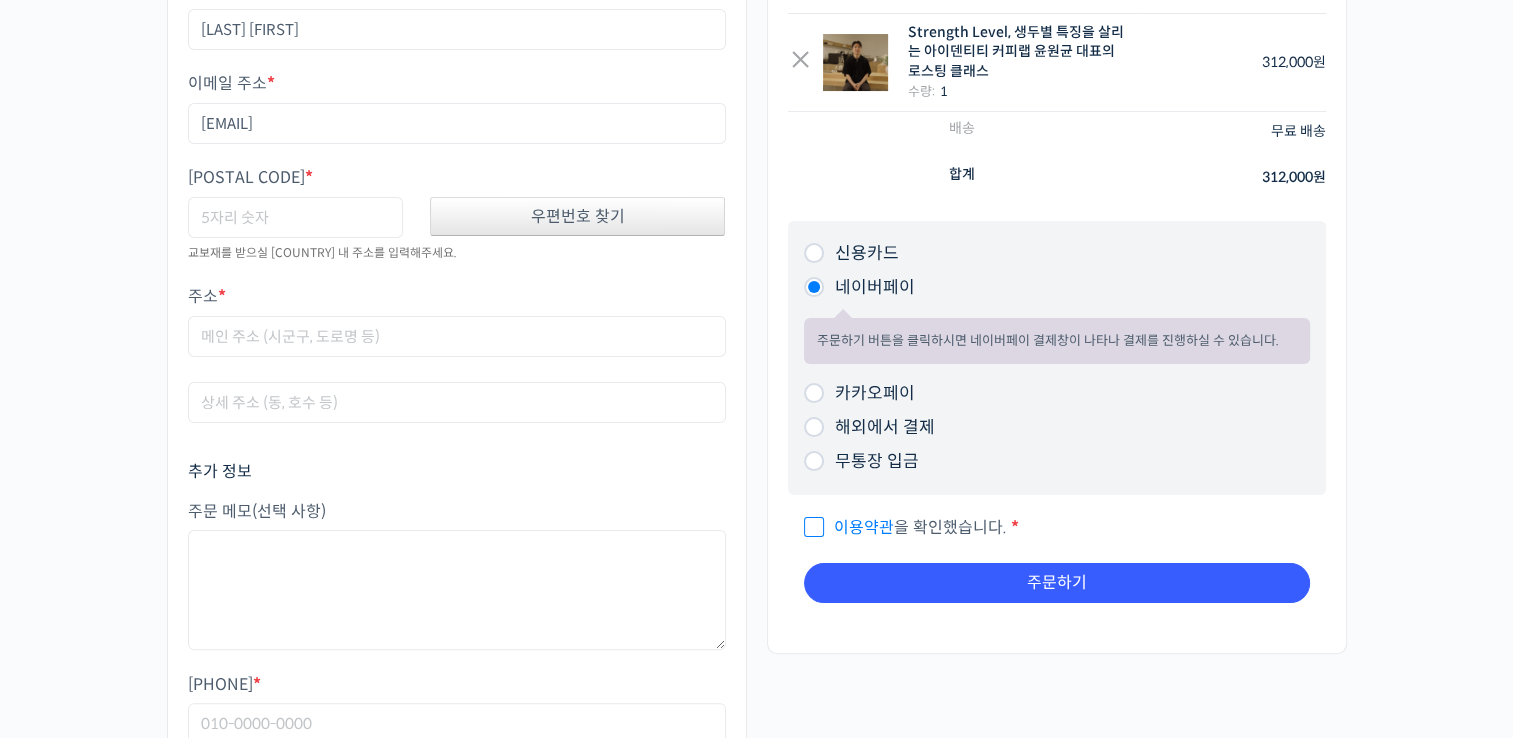 click on "카카오페이
주문하기 버튼을 클릭하시면 카카오페이 결제창이 나타나 결제를 진행하실 수 있습니다." at bounding box center (1057, 394) 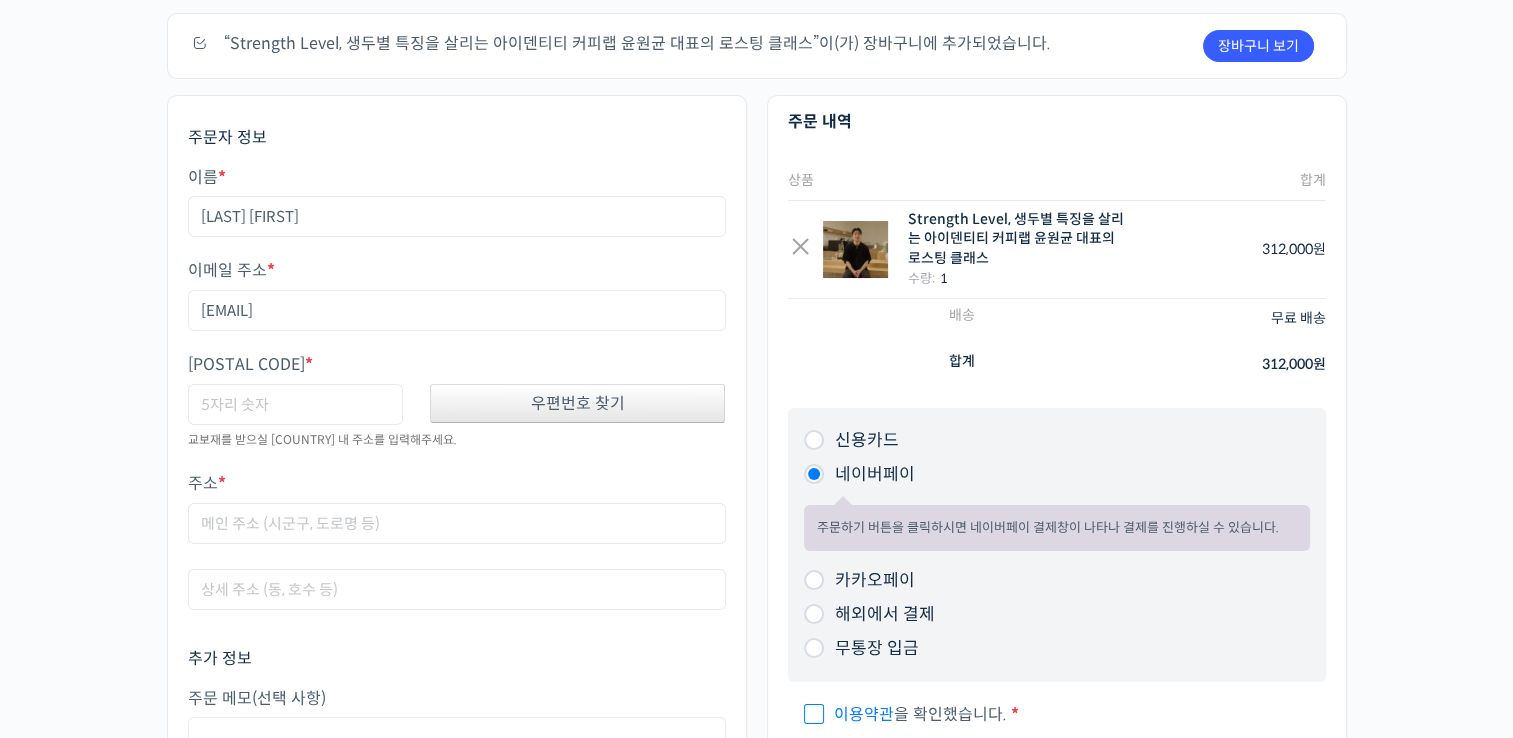 scroll, scrollTop: 0, scrollLeft: 0, axis: both 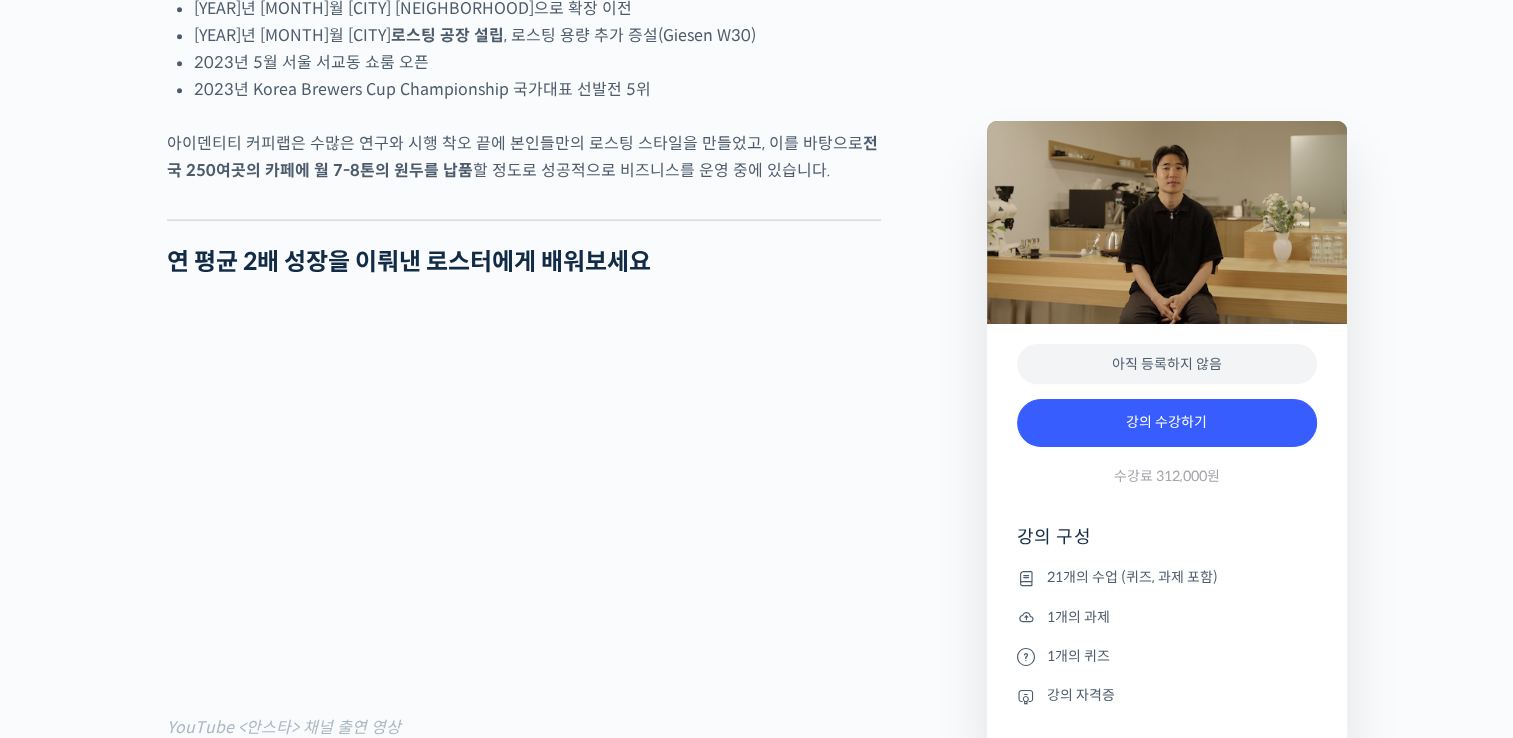 click at bounding box center [1167, -304] 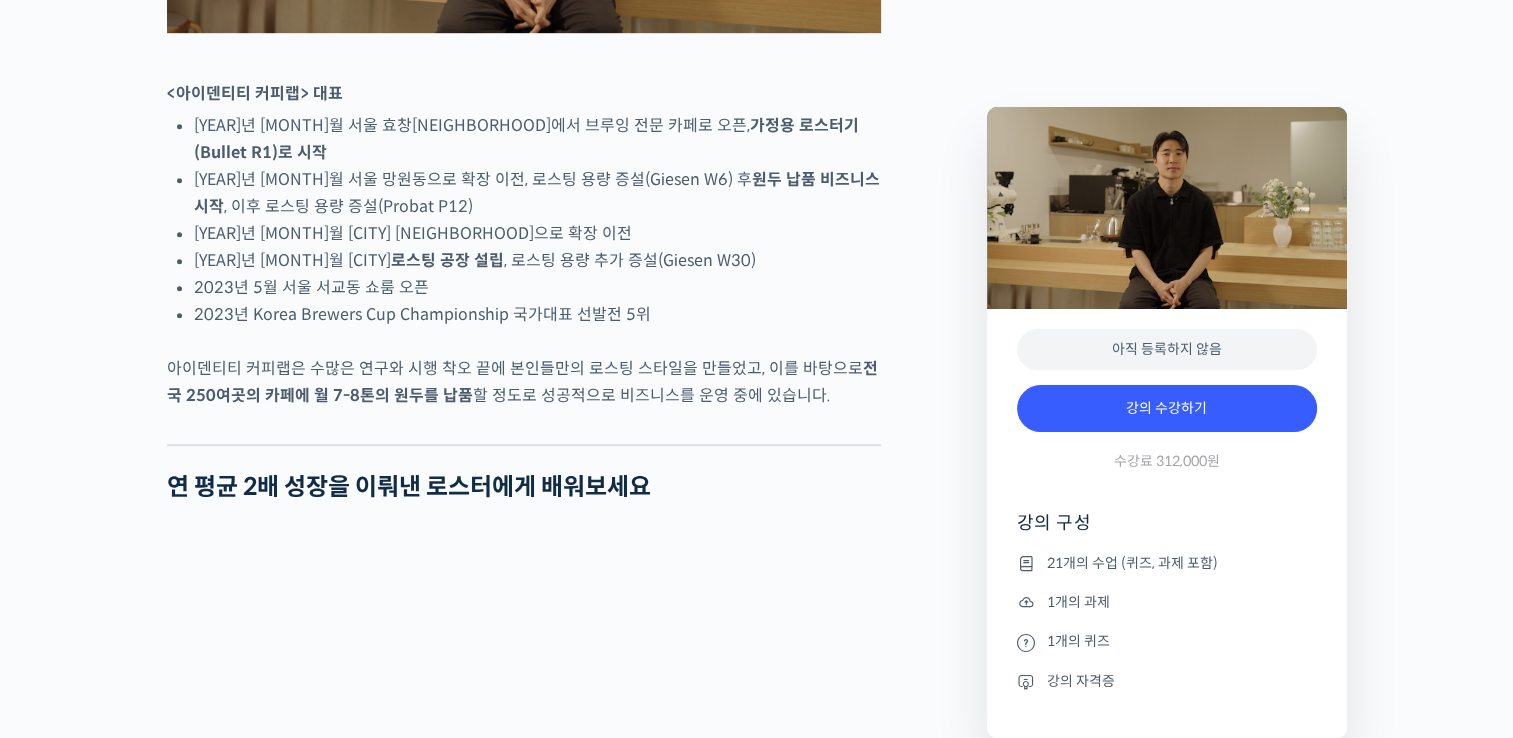 scroll, scrollTop: 1393, scrollLeft: 0, axis: vertical 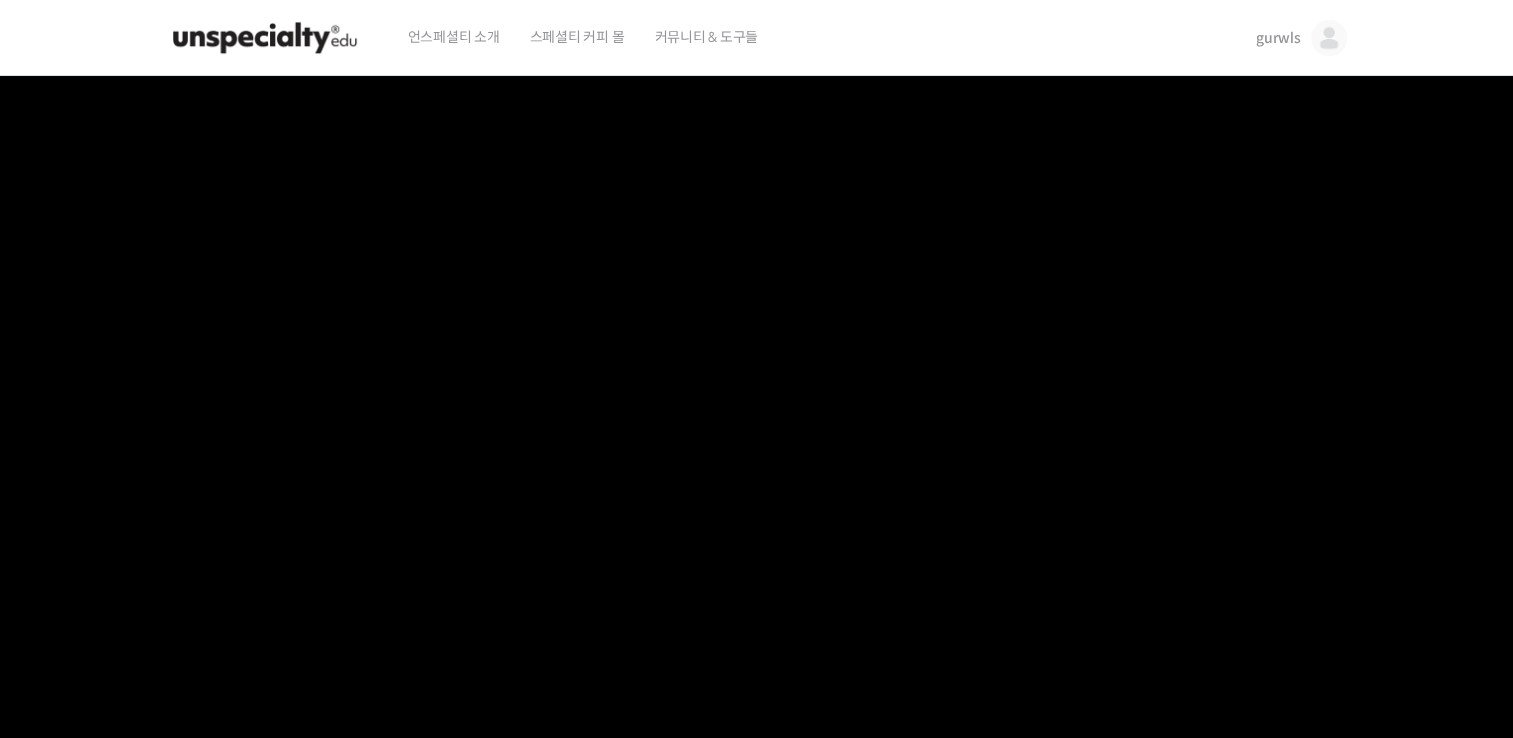 click on "gurwls" at bounding box center (1278, 38) 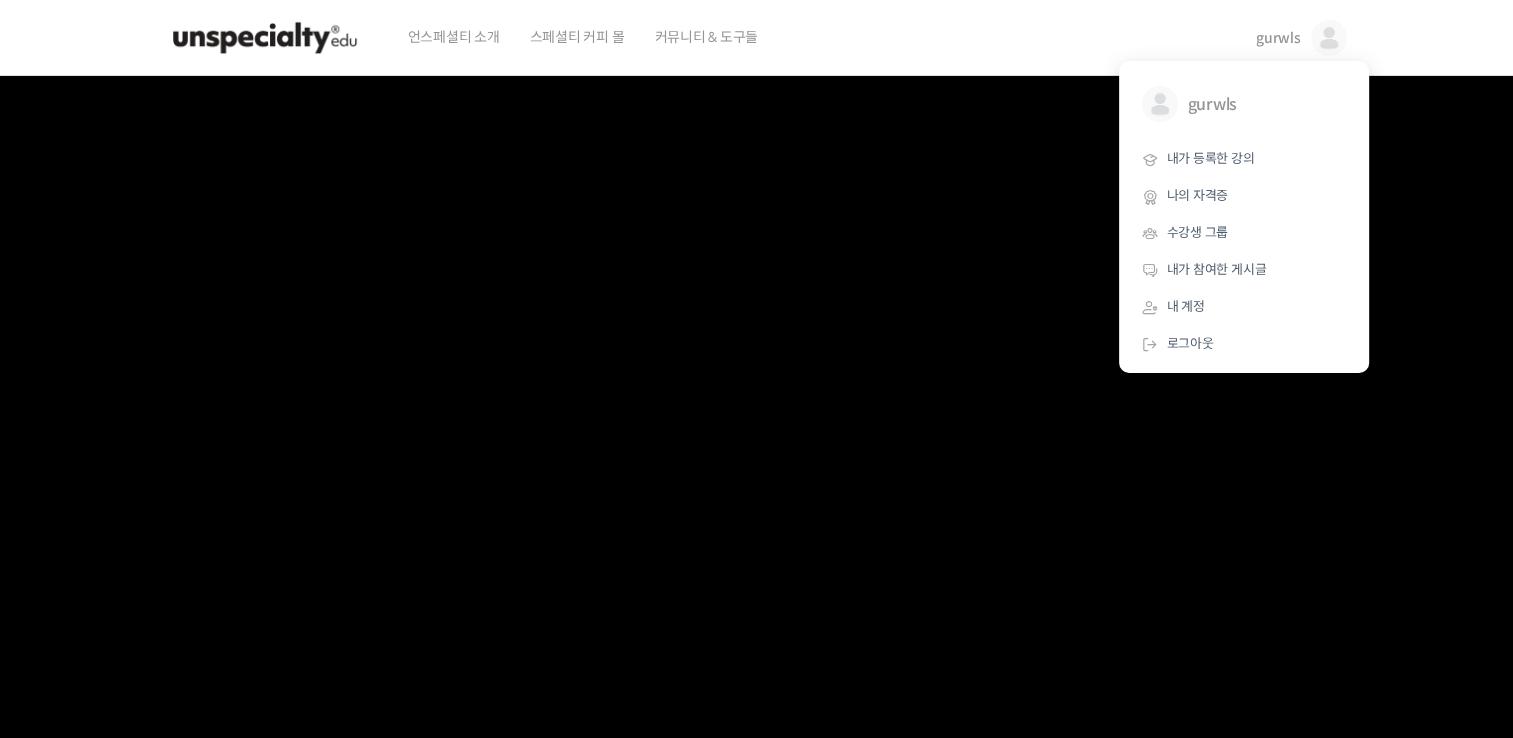 click on "언스페셜티 소개
스페셜티 커피 몰
커뮤니티 & 도구들" at bounding box center (813, 38) 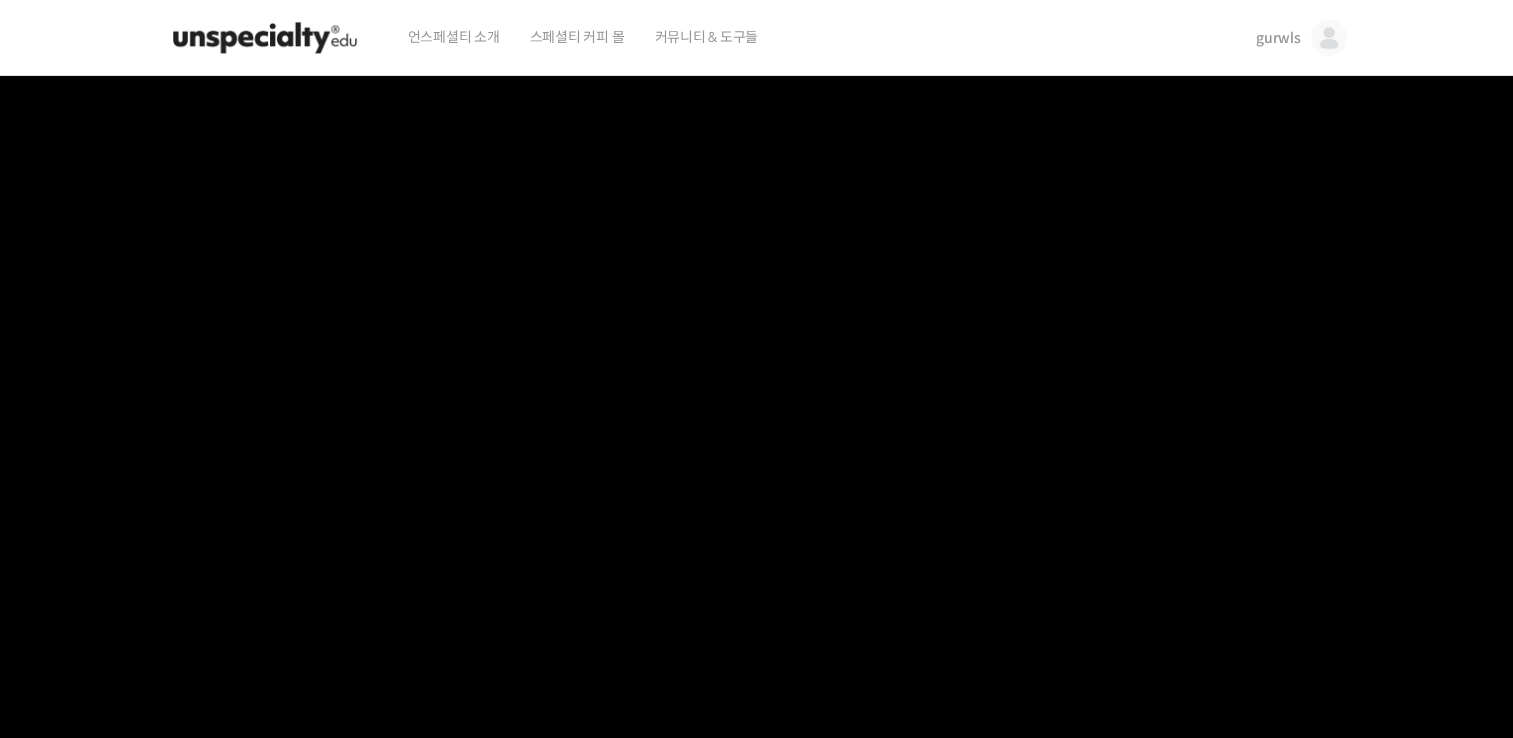 click on "커뮤니티 & 도구들" at bounding box center [706, 37] 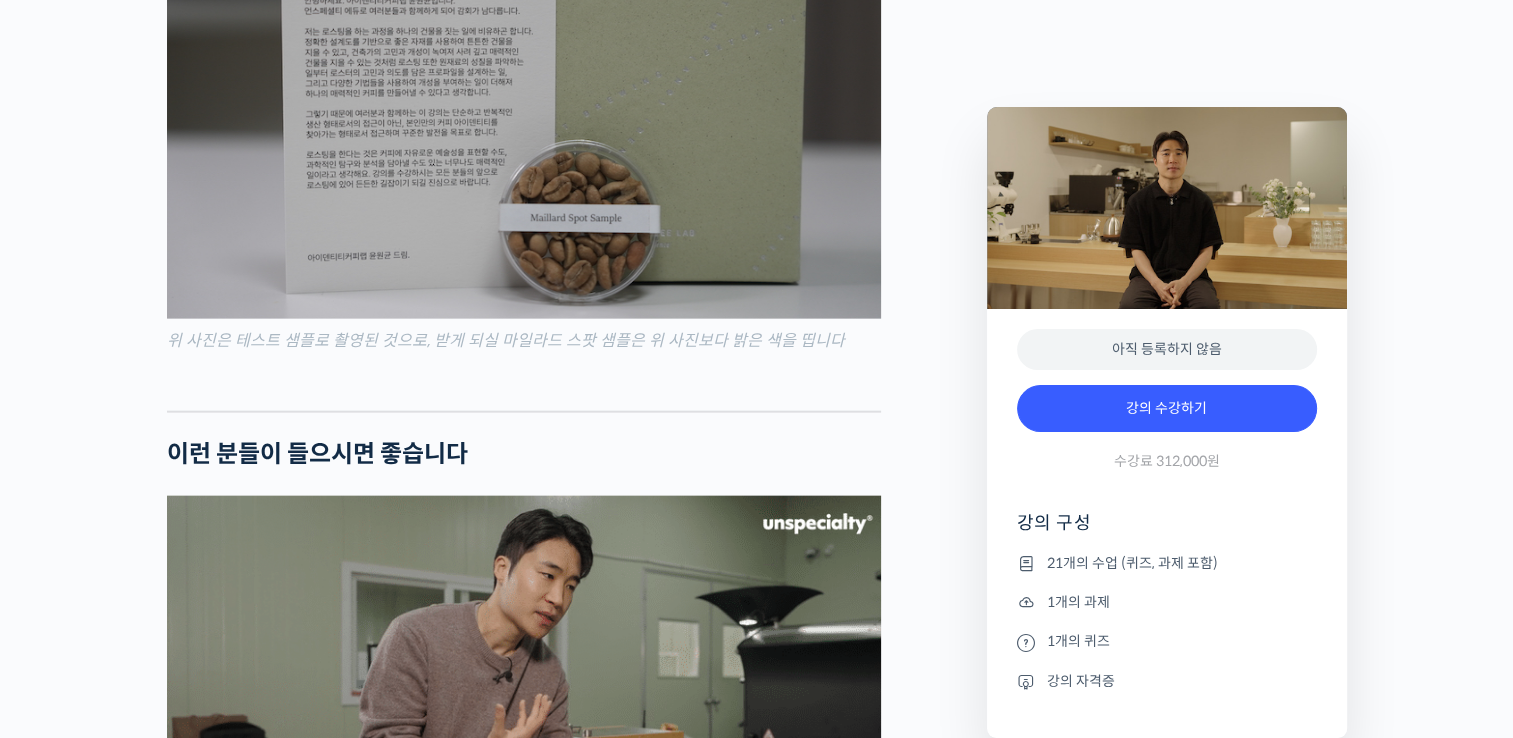 scroll, scrollTop: 4500, scrollLeft: 0, axis: vertical 